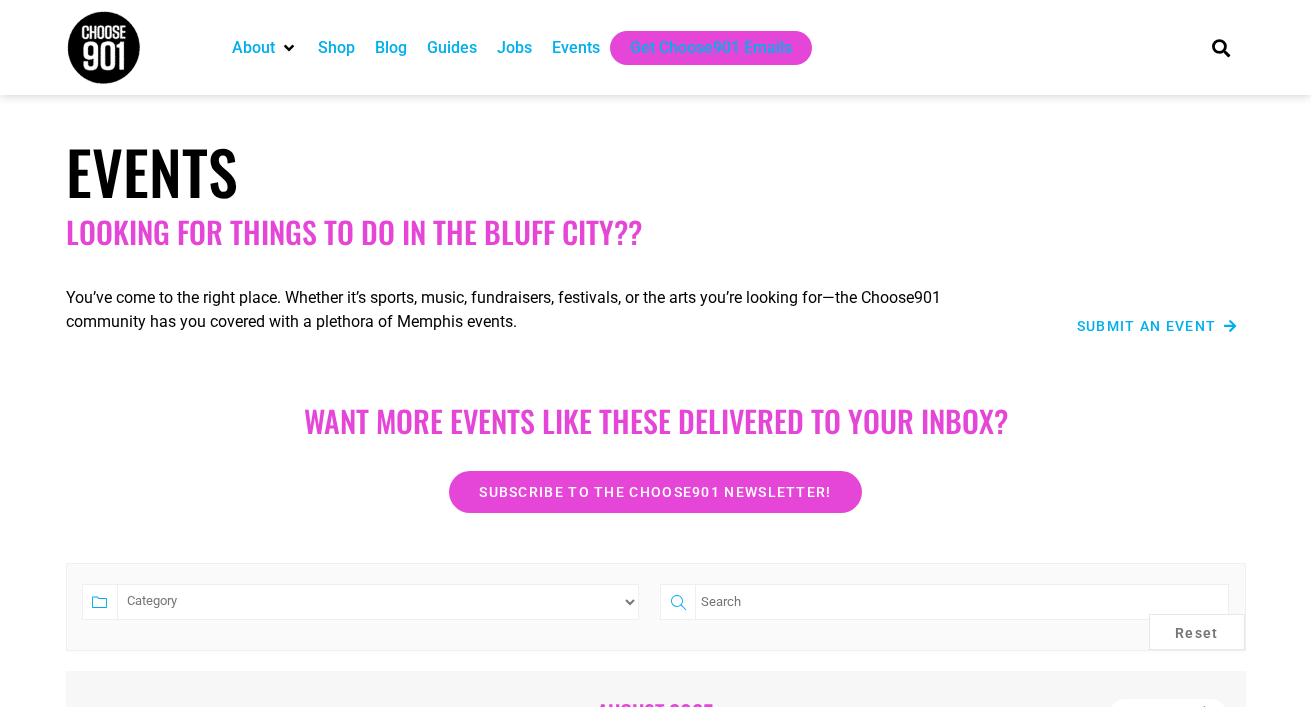 scroll, scrollTop: 0, scrollLeft: 0, axis: both 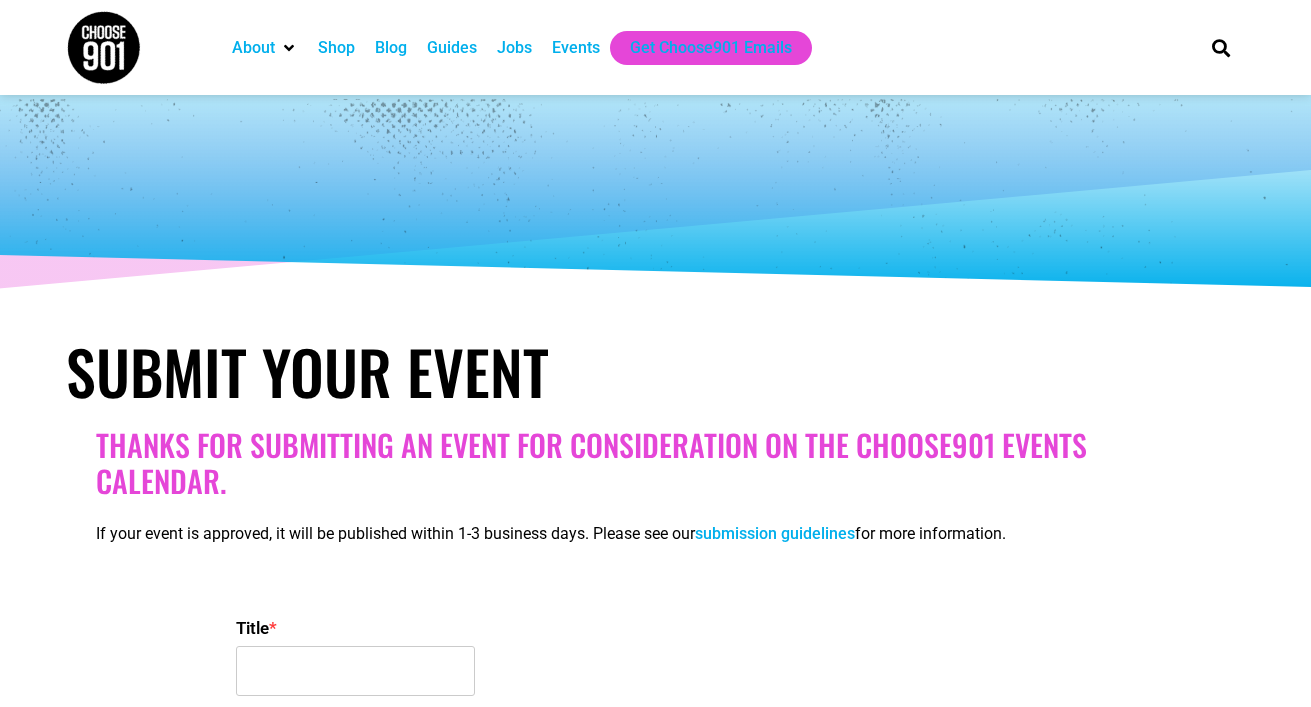 select 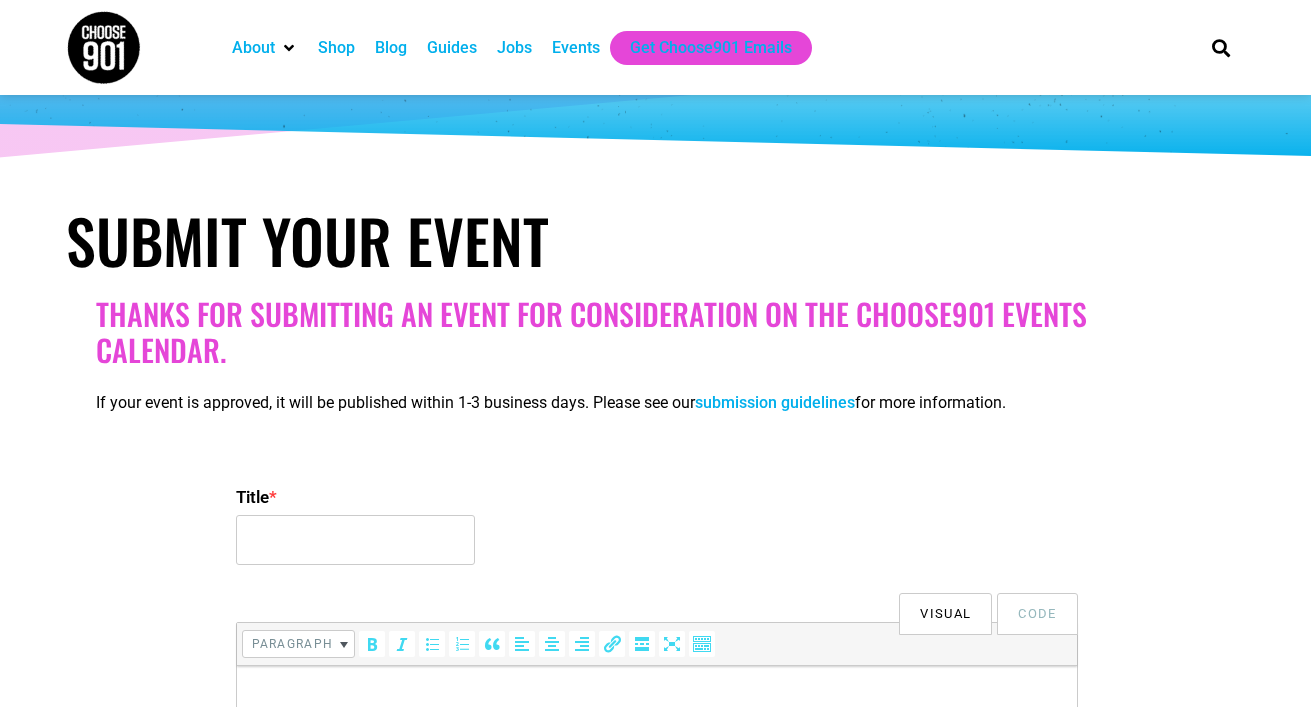 scroll, scrollTop: 0, scrollLeft: 0, axis: both 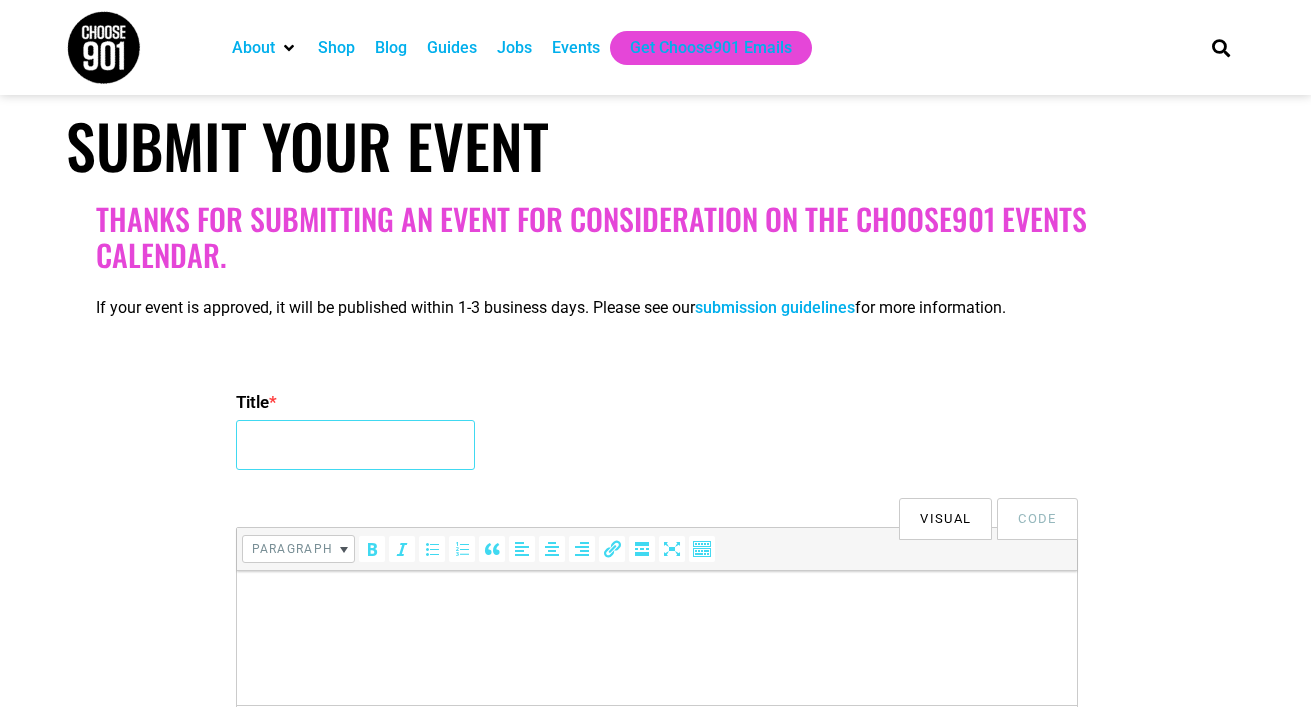 click on "Title  *" at bounding box center [355, 445] 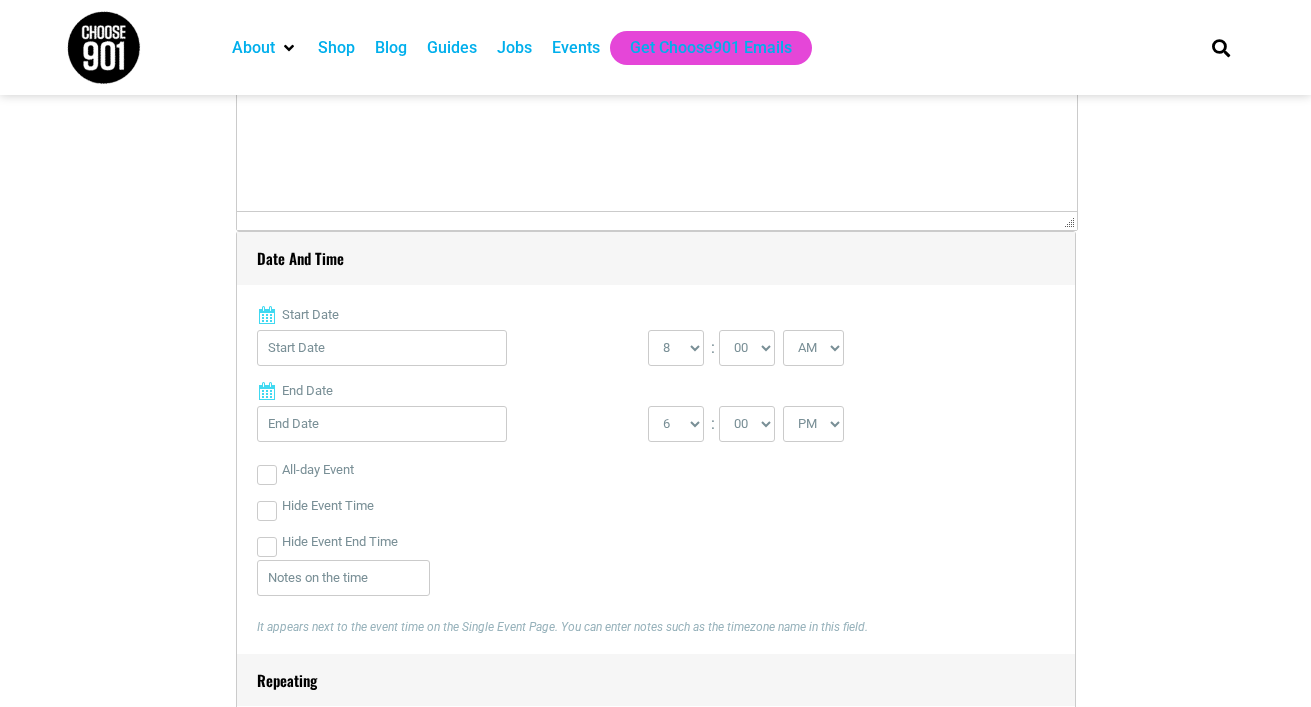 scroll, scrollTop: 738, scrollLeft: 0, axis: vertical 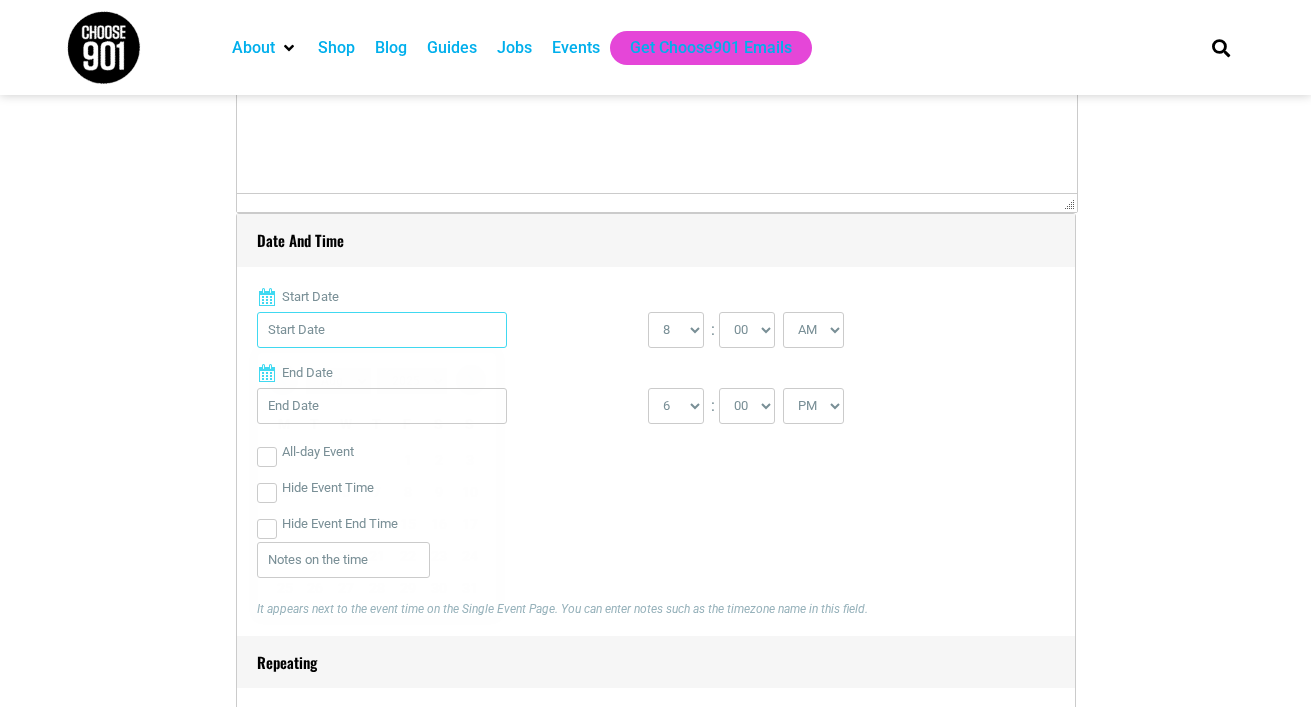 click on "Start Date" at bounding box center [382, 330] 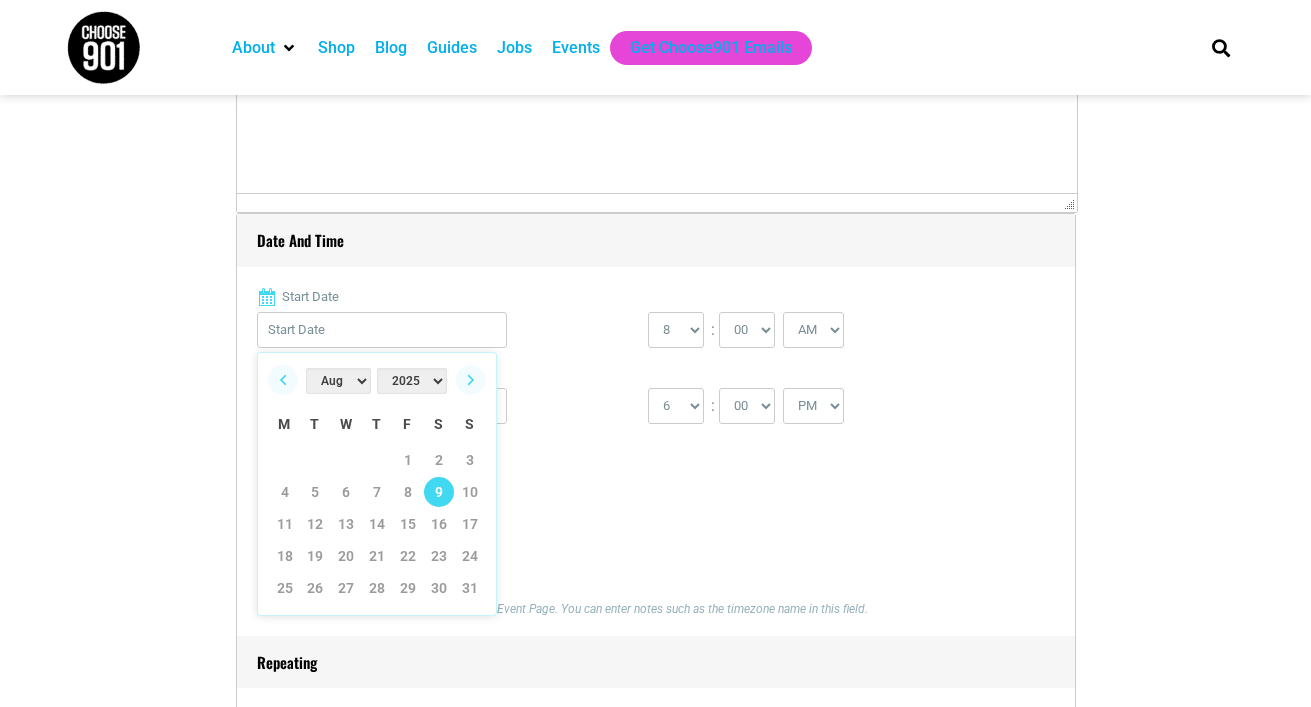 click on "9" at bounding box center (439, 492) 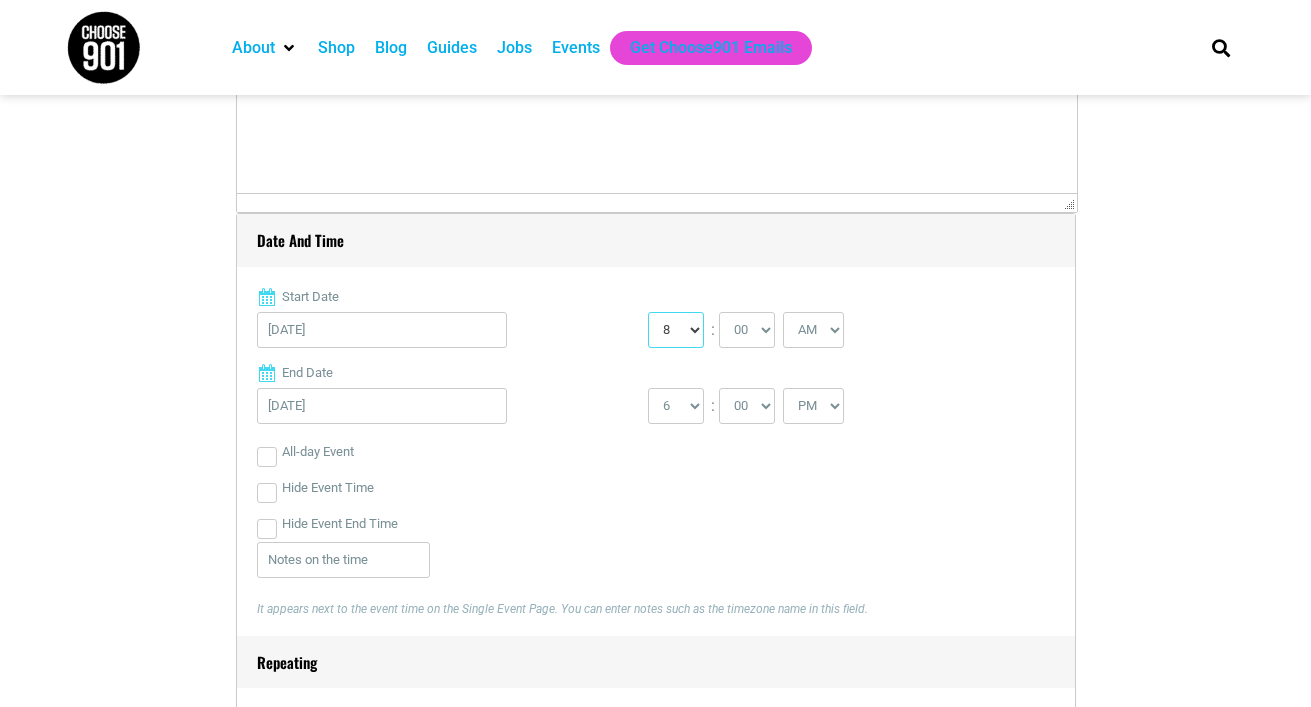 select on "11" 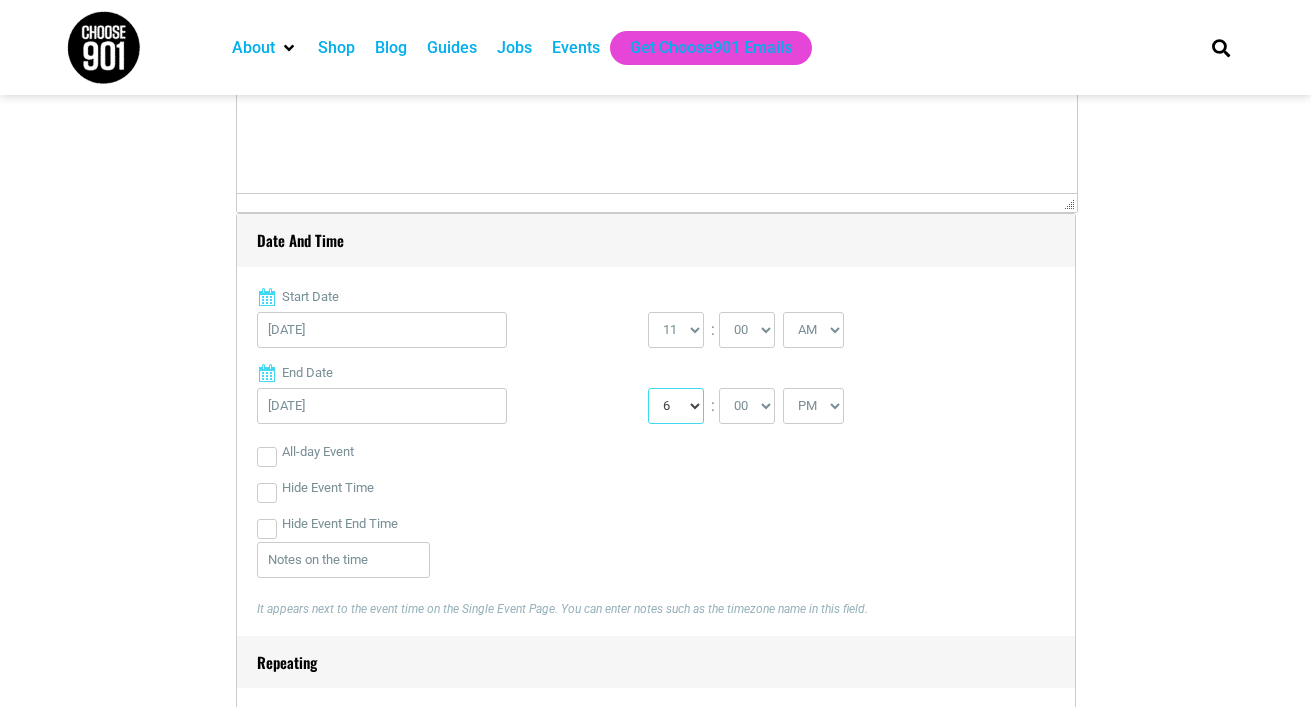 select on "8" 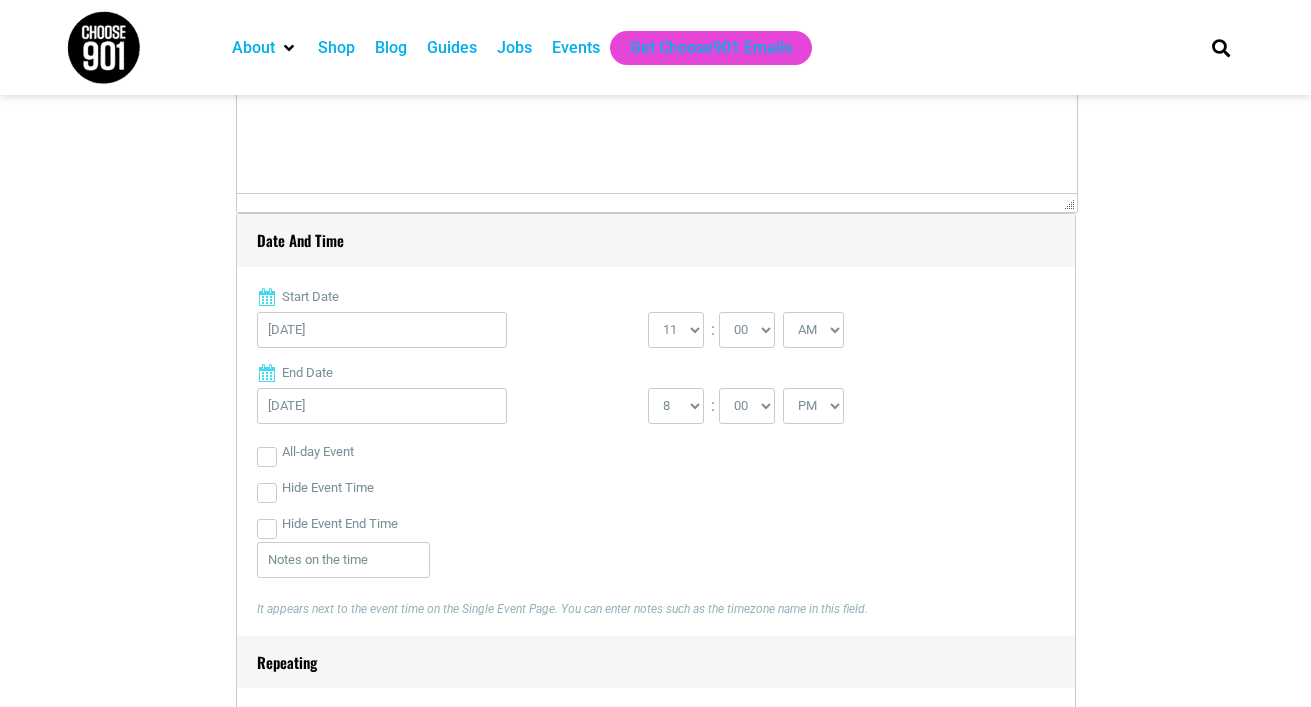 click on "All-day Event" at bounding box center [656, 452] 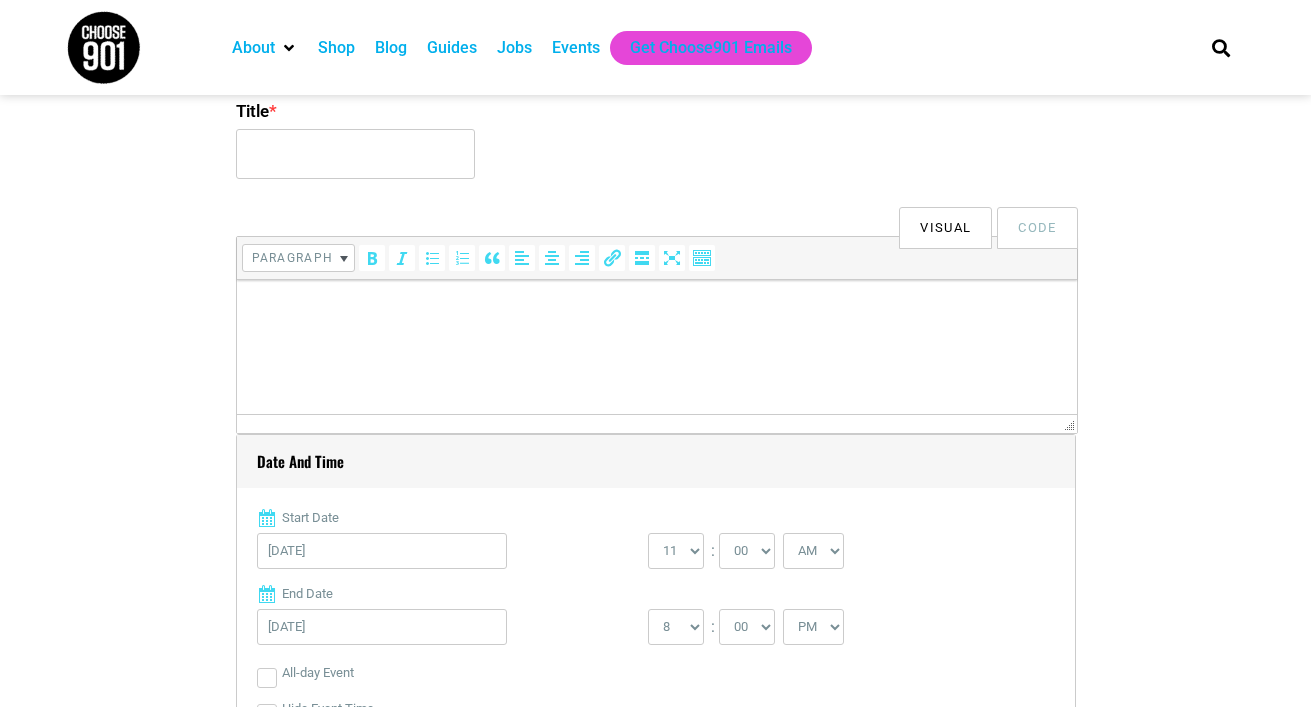 scroll, scrollTop: 506, scrollLeft: 0, axis: vertical 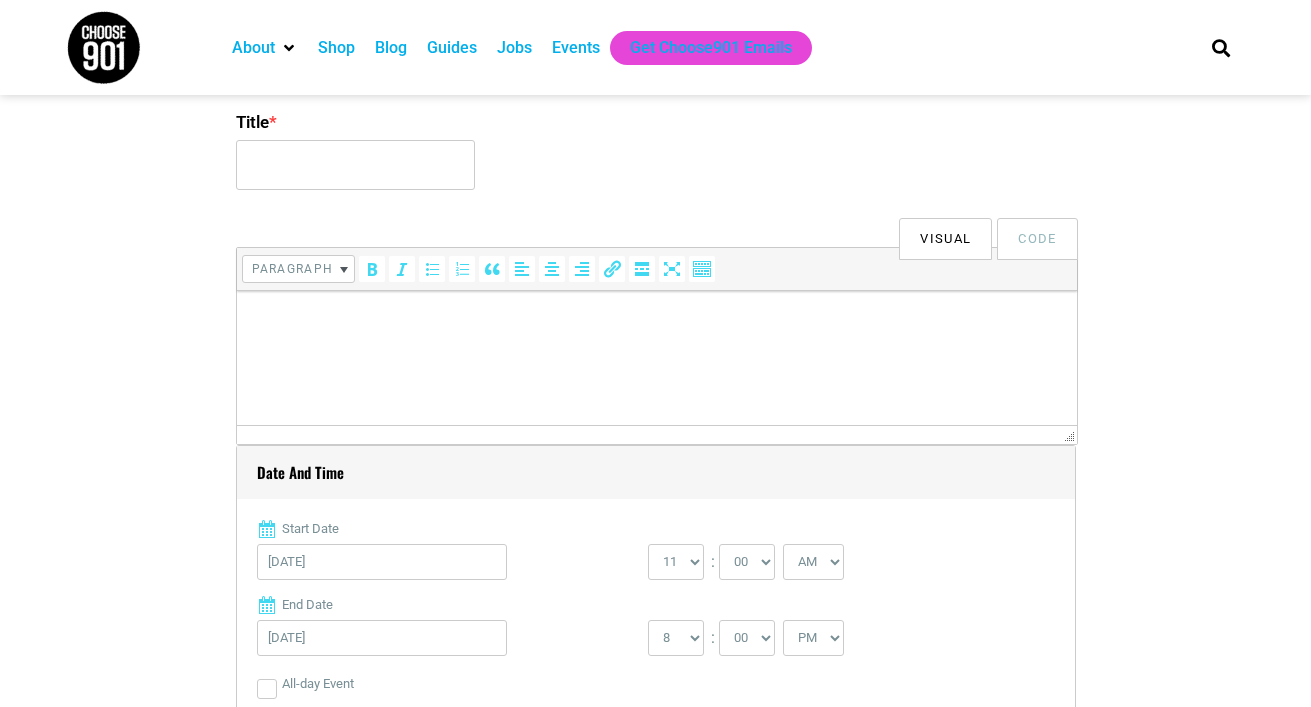 click at bounding box center [656, 319] 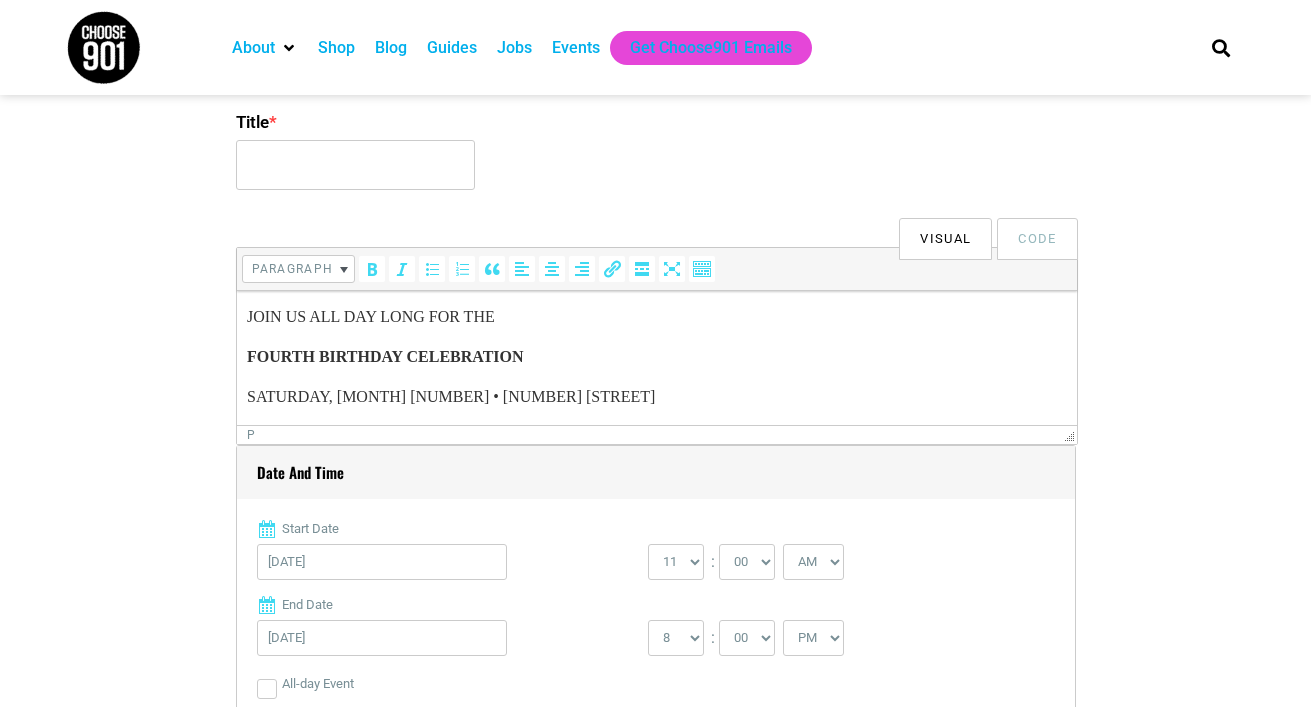 scroll, scrollTop: 2, scrollLeft: 0, axis: vertical 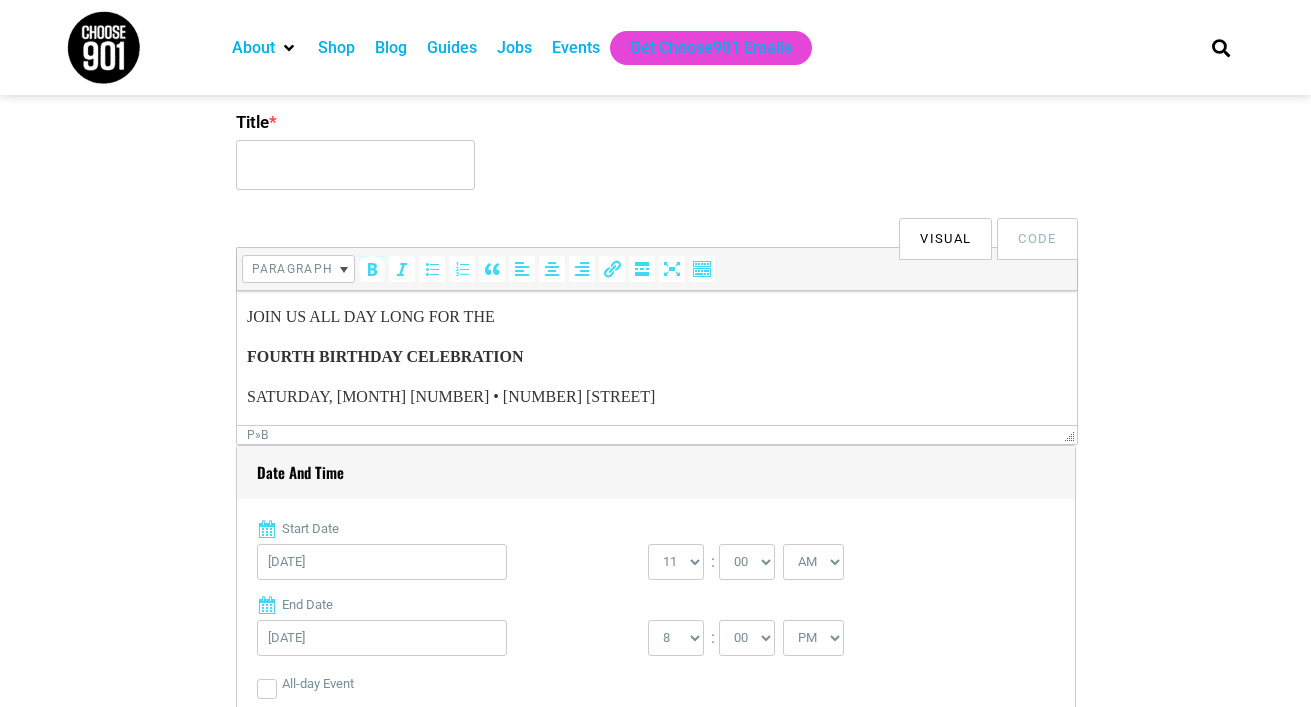 click on "JOIN US ALL DAY LONG FOR THE FOURTH BIRTHDAY CELEBRATION [DAY], [MONTH] [NUMBER] • [NUMBER] [STREET]" at bounding box center [656, 357] 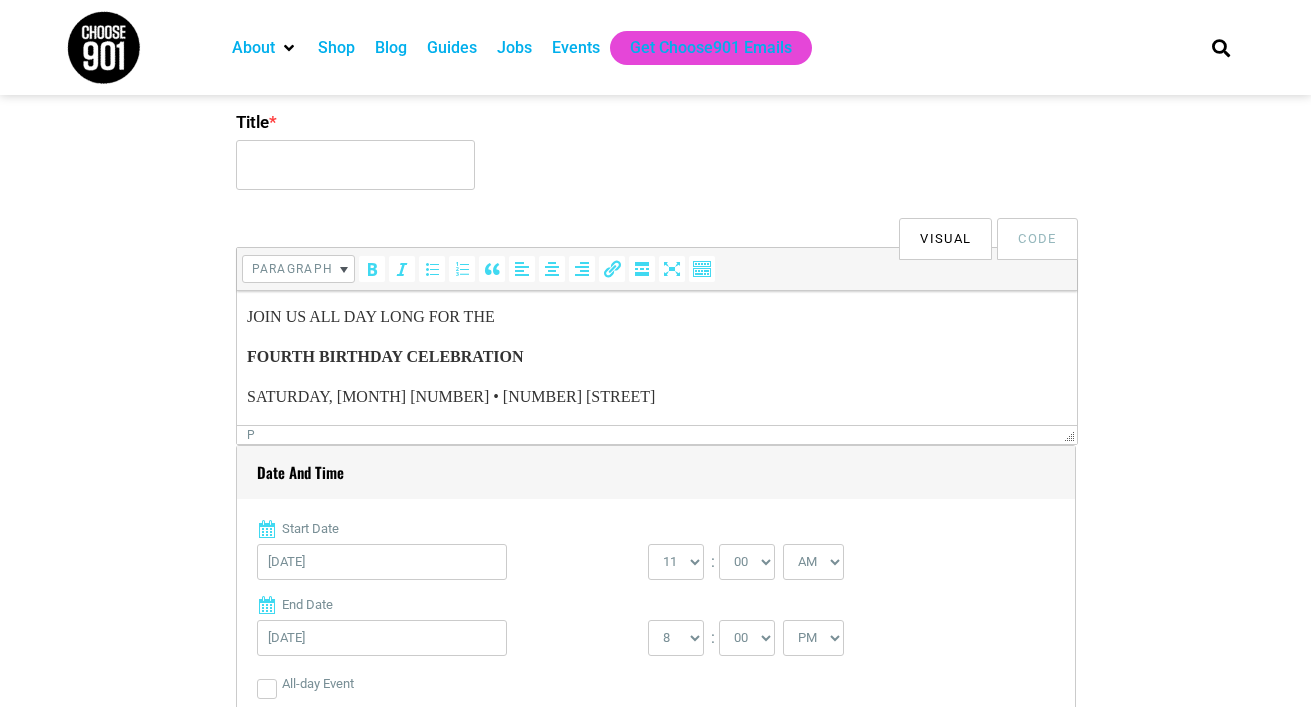 click on "JOIN US ALL DAY LONG FOR THE FOURTH BIRTHDAY CELEBRATION [DAY], [MONTH] [NUMBER] • [NUMBER] [STREET]" at bounding box center [656, 357] 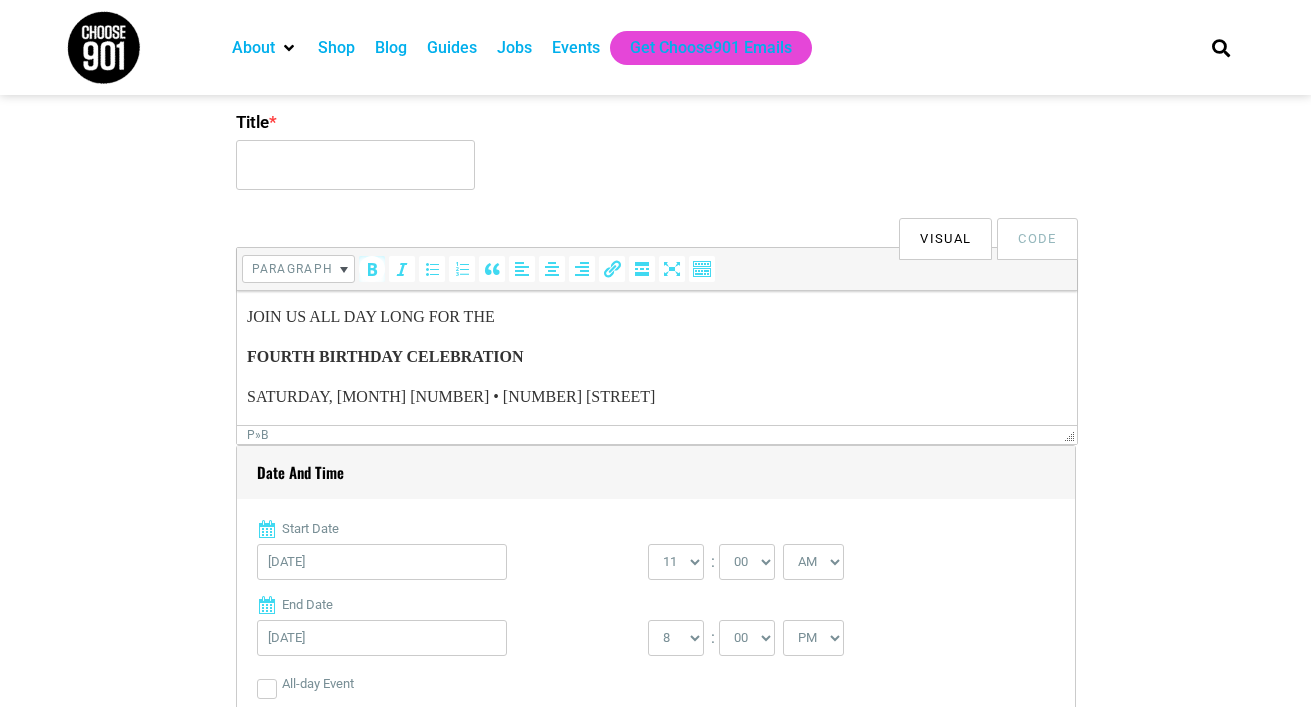 click on "FOURTH BIRTHDAY CELEBRATION" at bounding box center (656, 357) 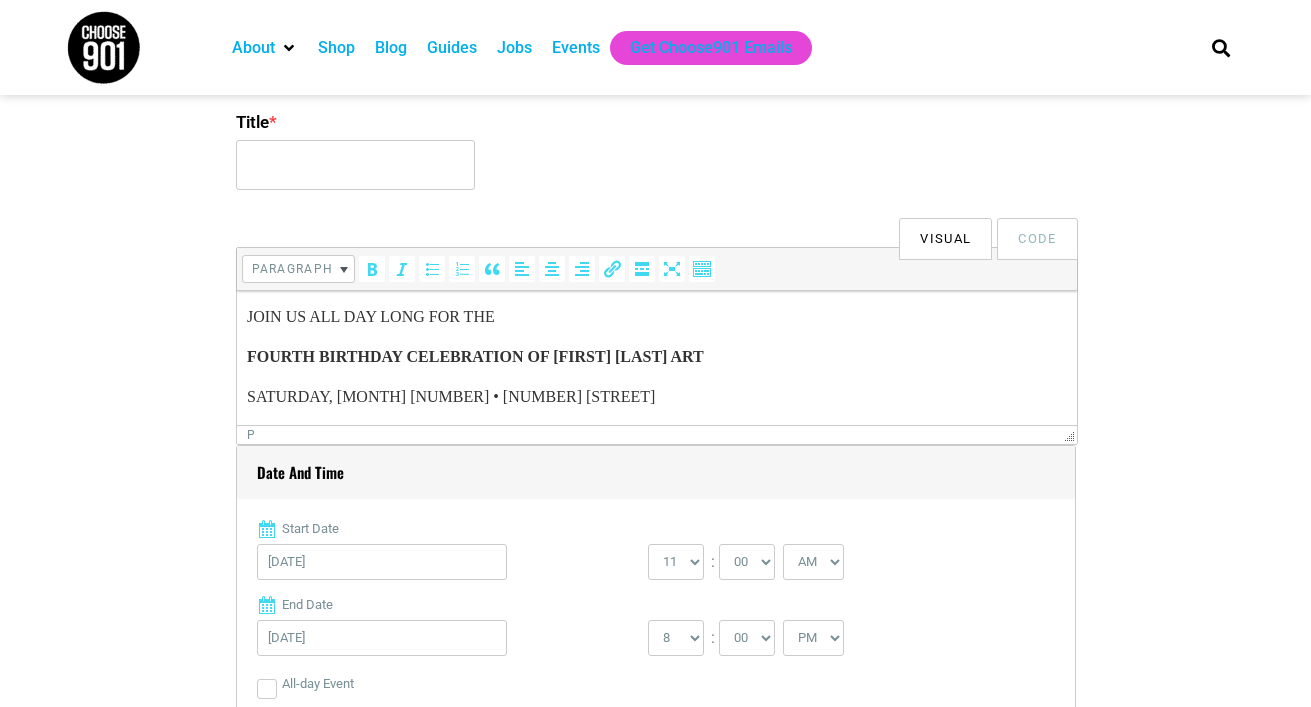 click on "SATURDAY, [MONTH] [NUMBER] • [NUMBER] [STREET]" at bounding box center [656, 397] 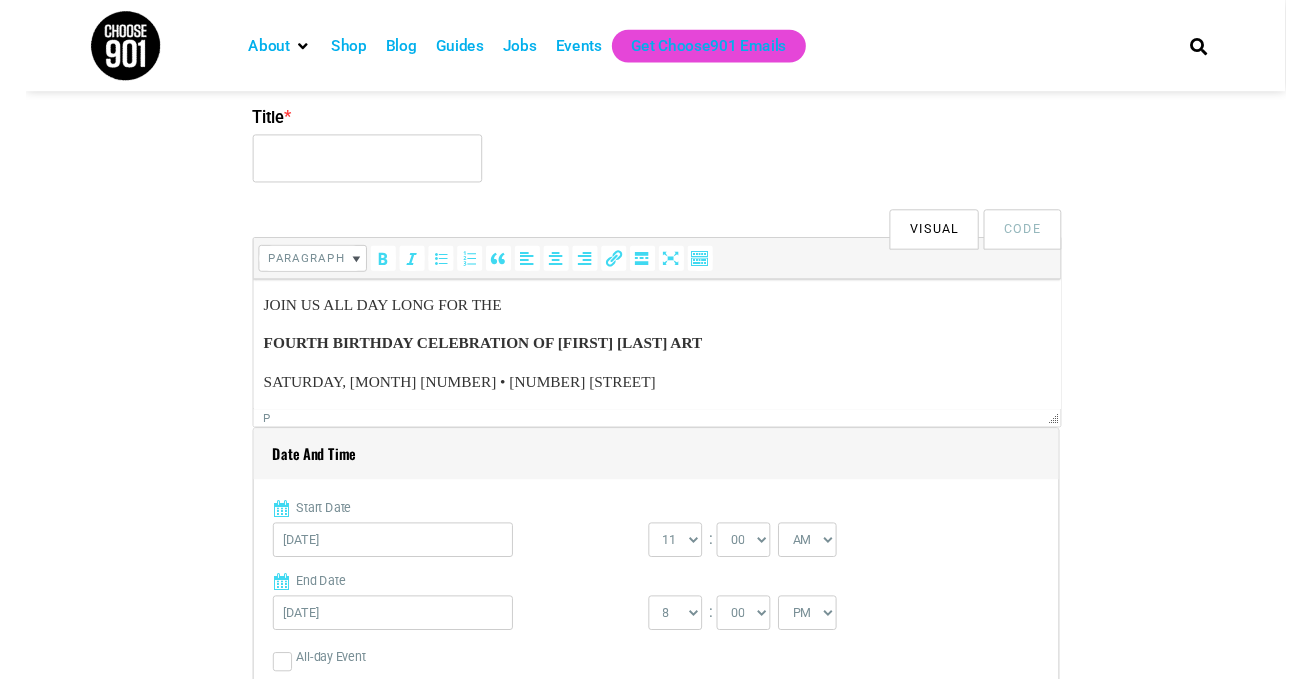 scroll, scrollTop: 13, scrollLeft: 0, axis: vertical 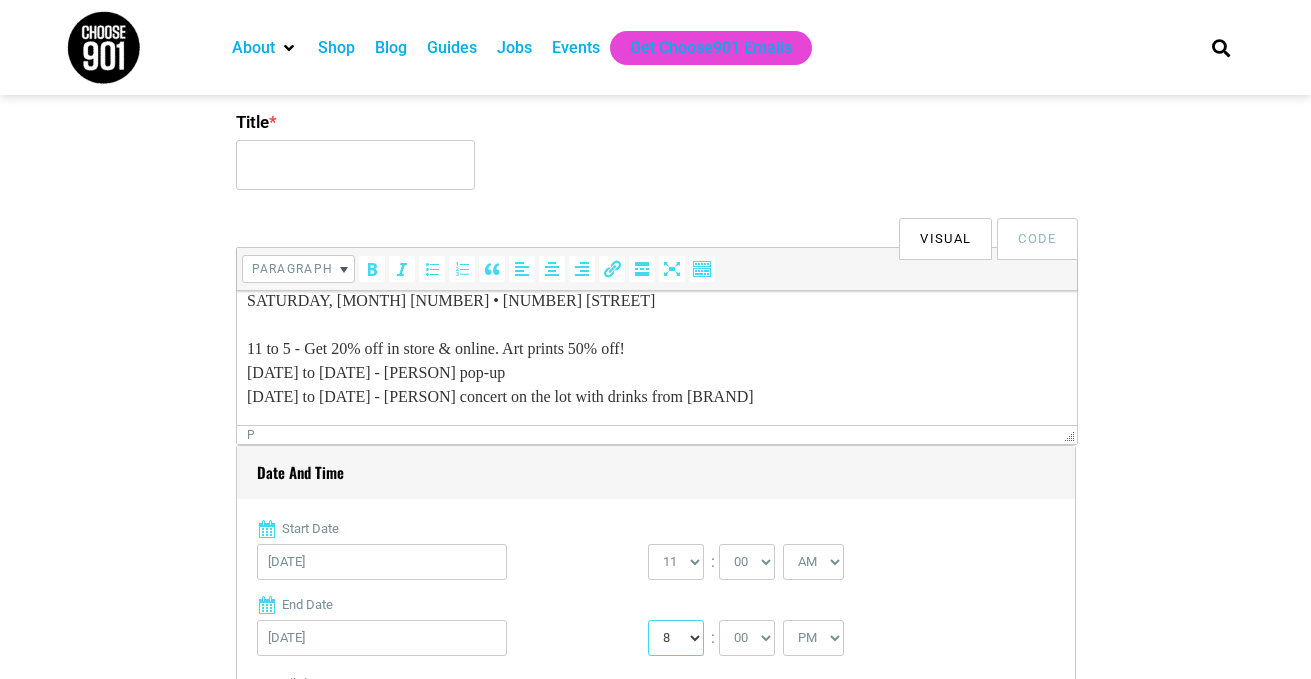select on "9" 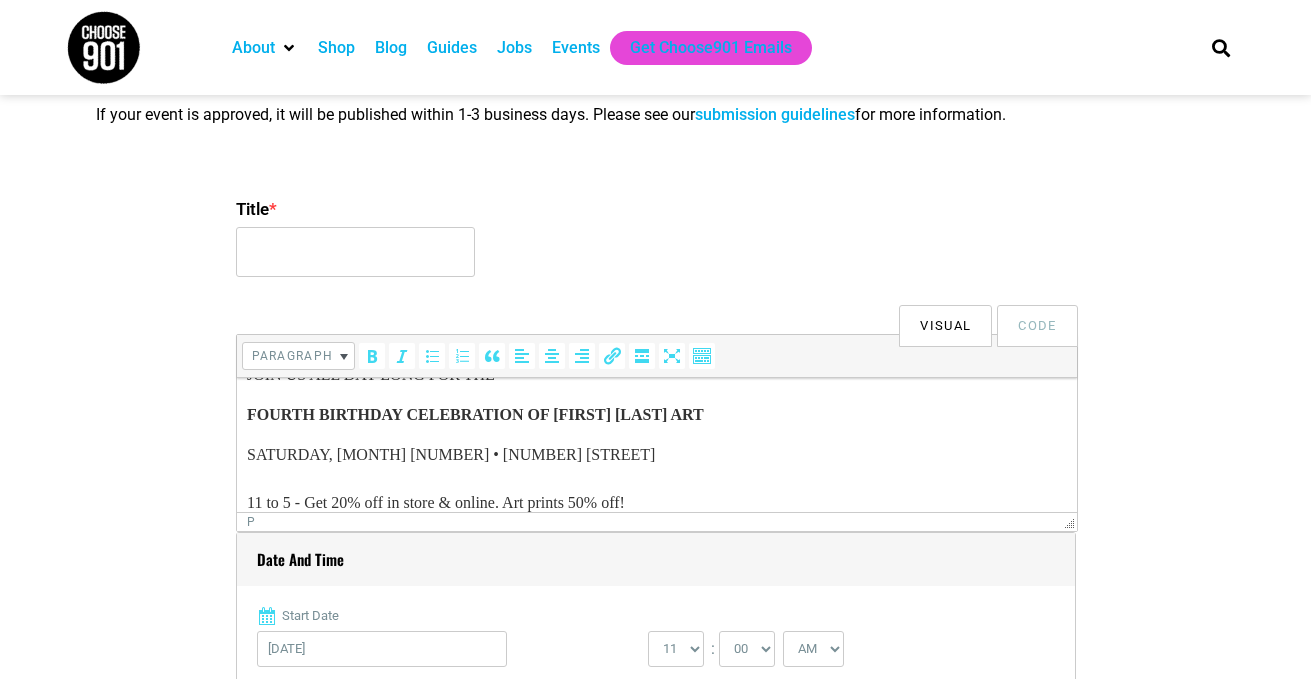 scroll, scrollTop: 0, scrollLeft: 0, axis: both 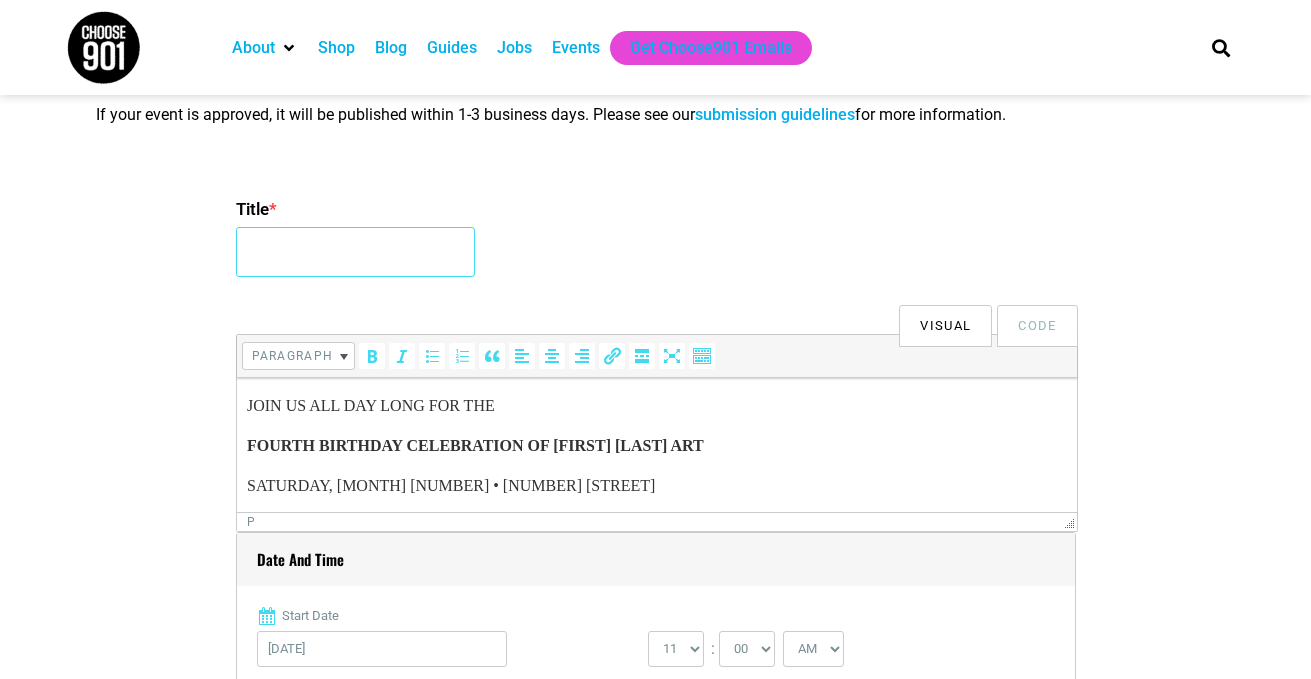 click on "Title  *" at bounding box center [355, 252] 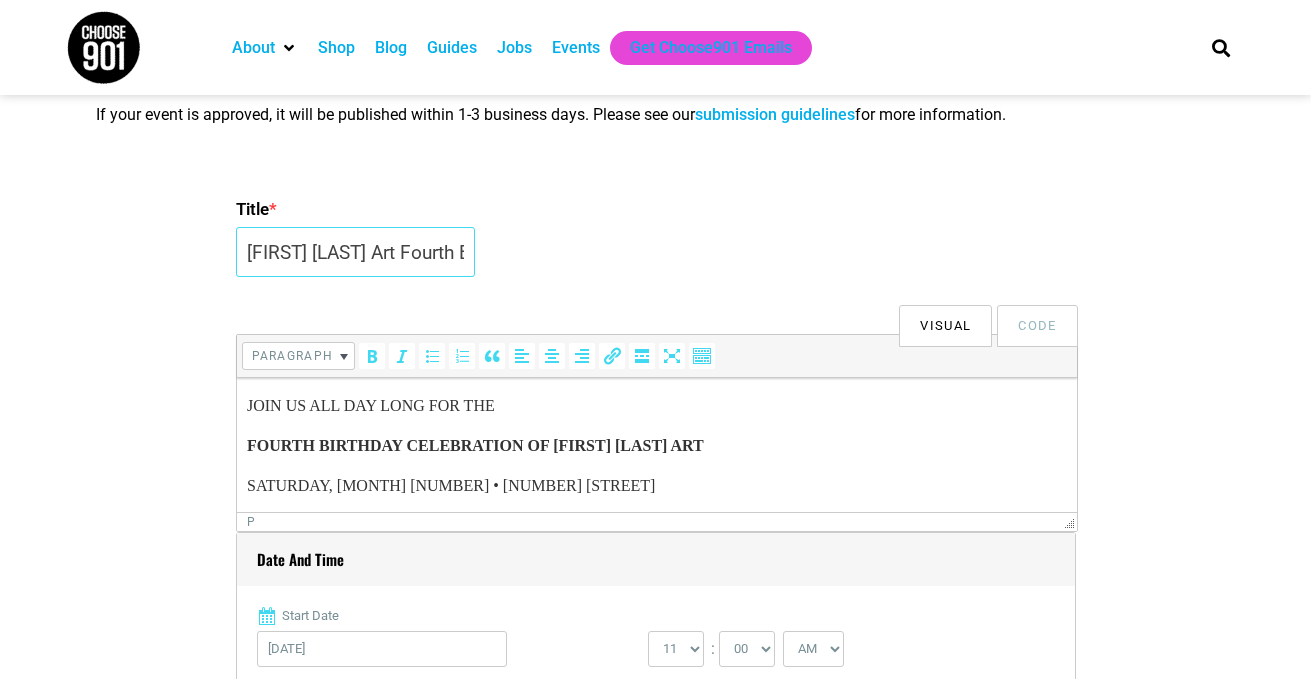type on "[FIRST] [LAST] Art Fourth Birthday Party" 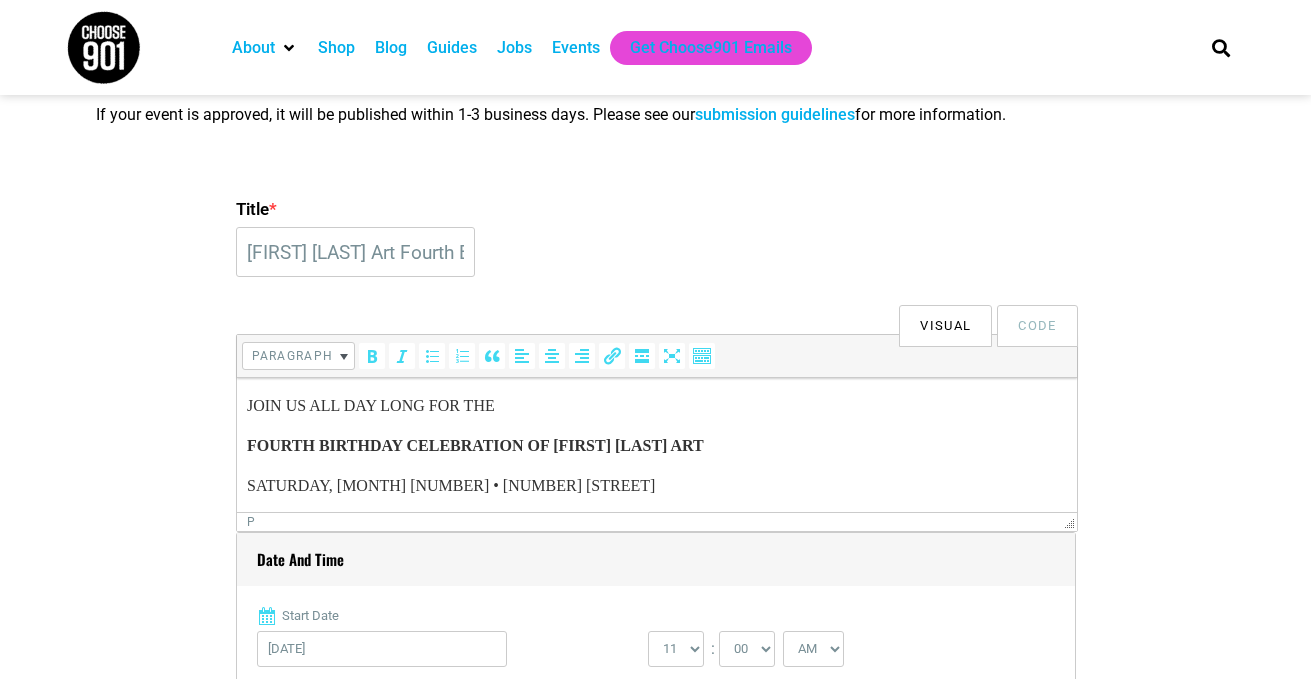 click on "[TITLE] *
[FIRST] [LAST] [LAST] [EVENT]
[CATEGORY]
[CODE]
[LINK] [QUOTE] [DEL] [INS] [IMG] [UL] [OL] [LI] [CODE] [MORE] [CLOSE] [TAGS] [PARAGRAPH] [P]
[DATE] [TIME]
[START] [DATE]
[DATE]
[NUMBER]
[NUMBER]
[NUMBER]
[NUMBER]
[NUMBER] [NUMBER] [NUMBER] [NUMBER] [NUMBER] [NUMBER] [NUMBER] : [NUMBER] [NUMBER] [NUMBER] [NUMBER]" at bounding box center [656, 2003] 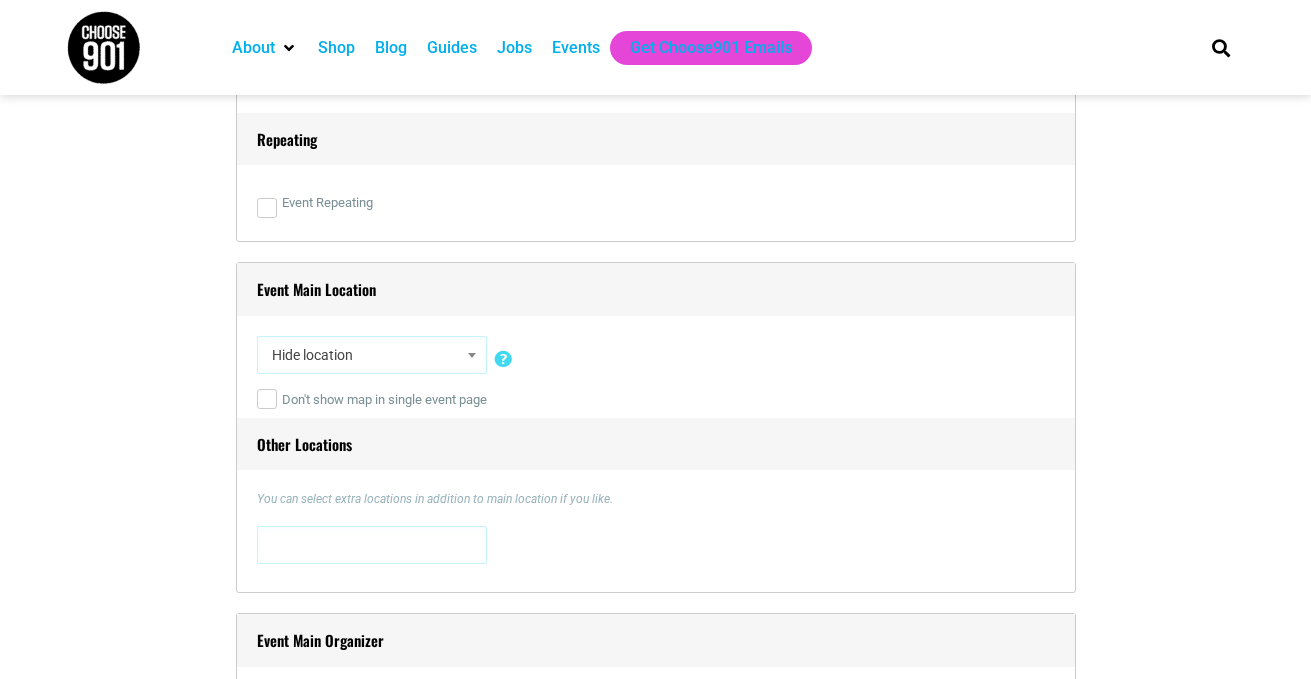 scroll, scrollTop: 1285, scrollLeft: 0, axis: vertical 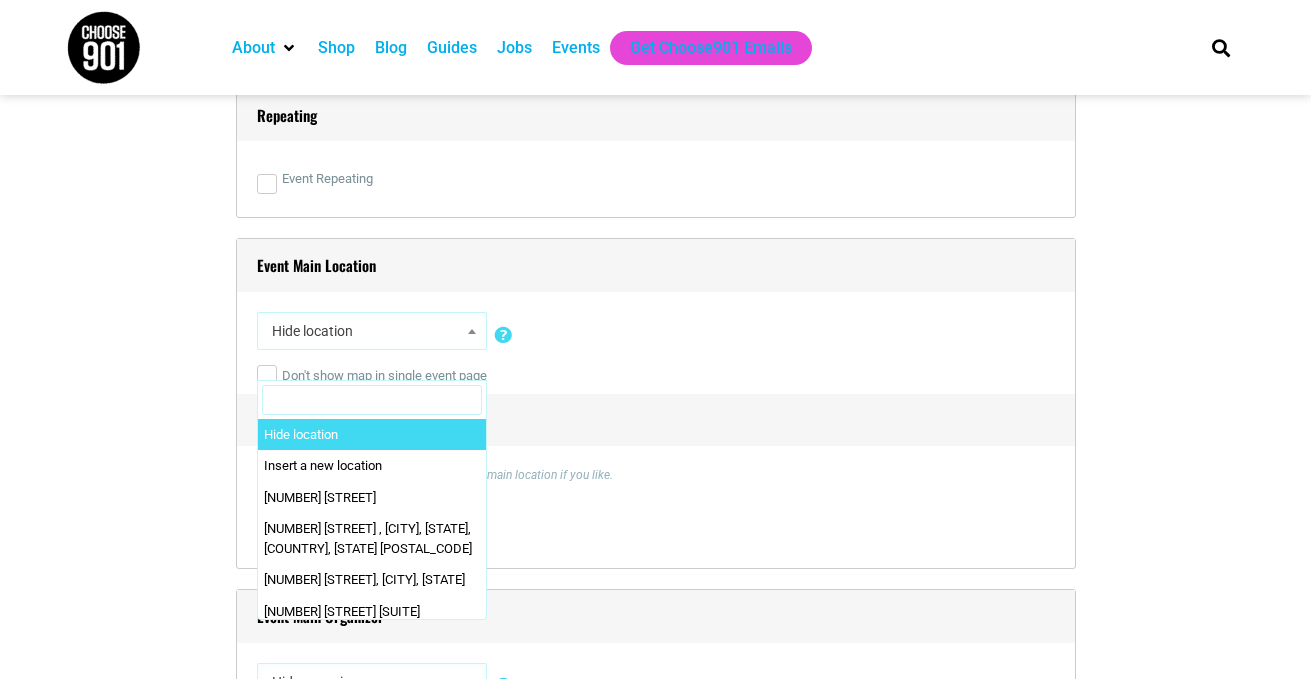 click on "Hide location" at bounding box center (372, 331) 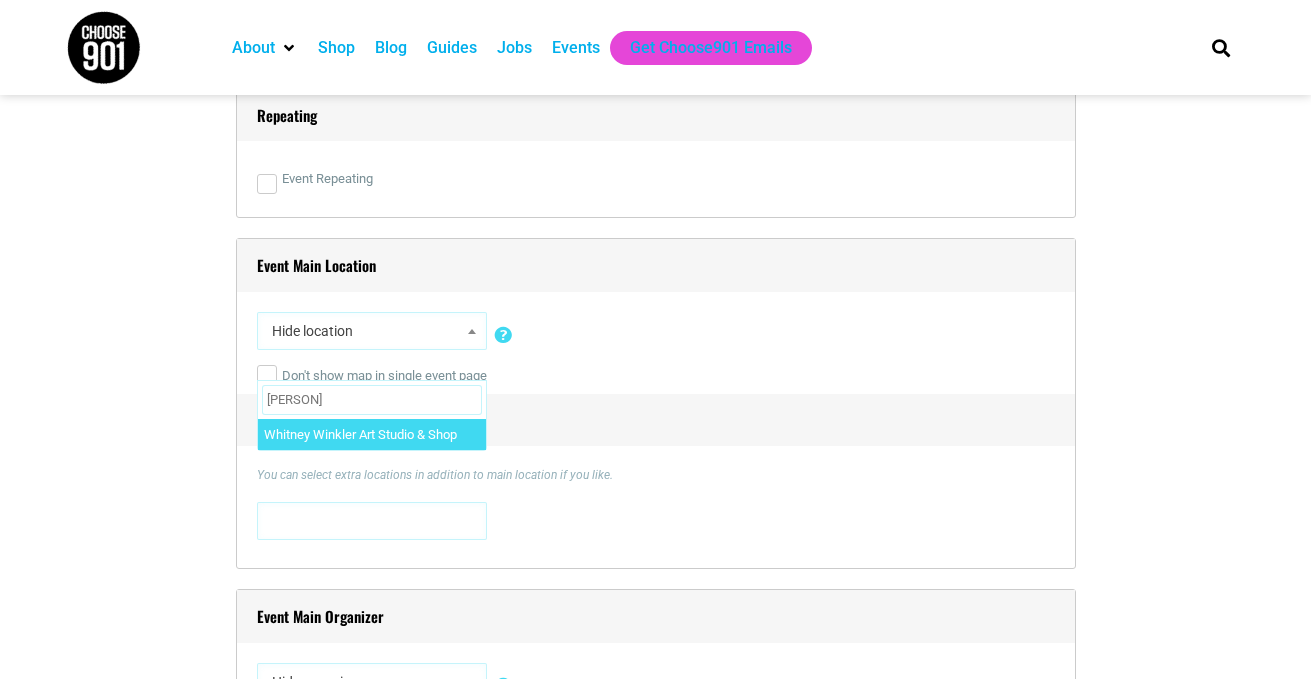 type on "[FIRST]" 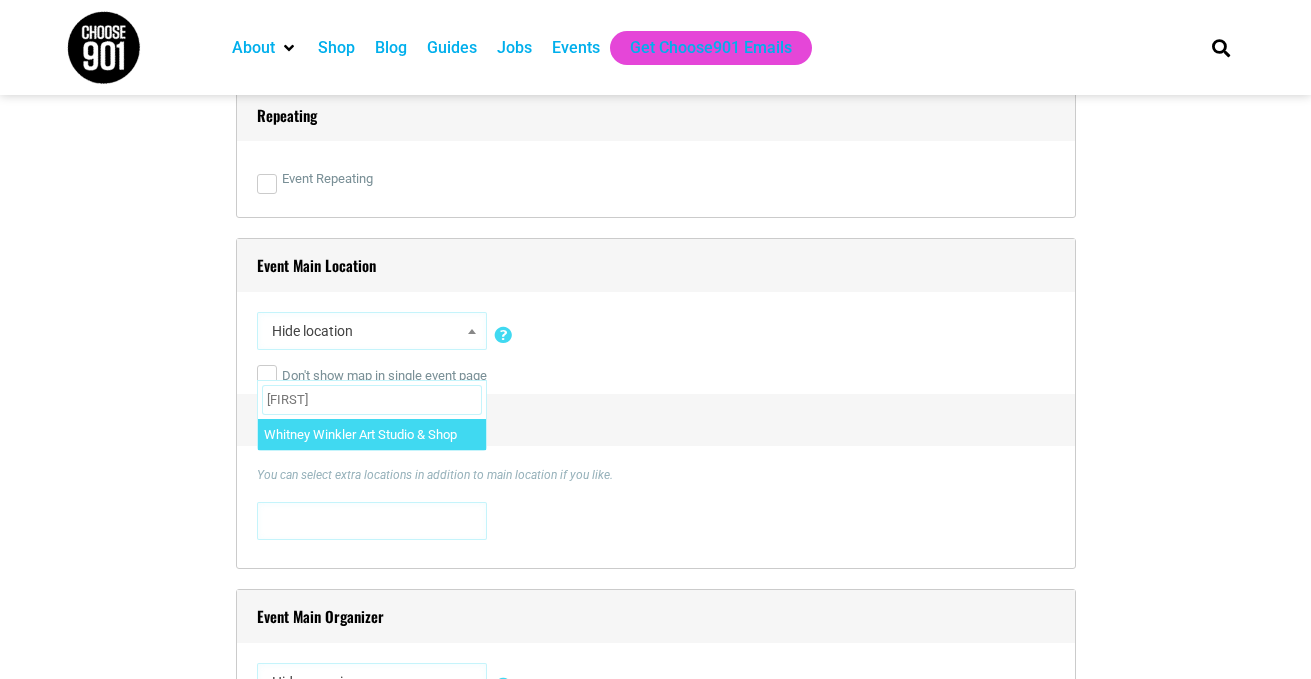 select on "1686" 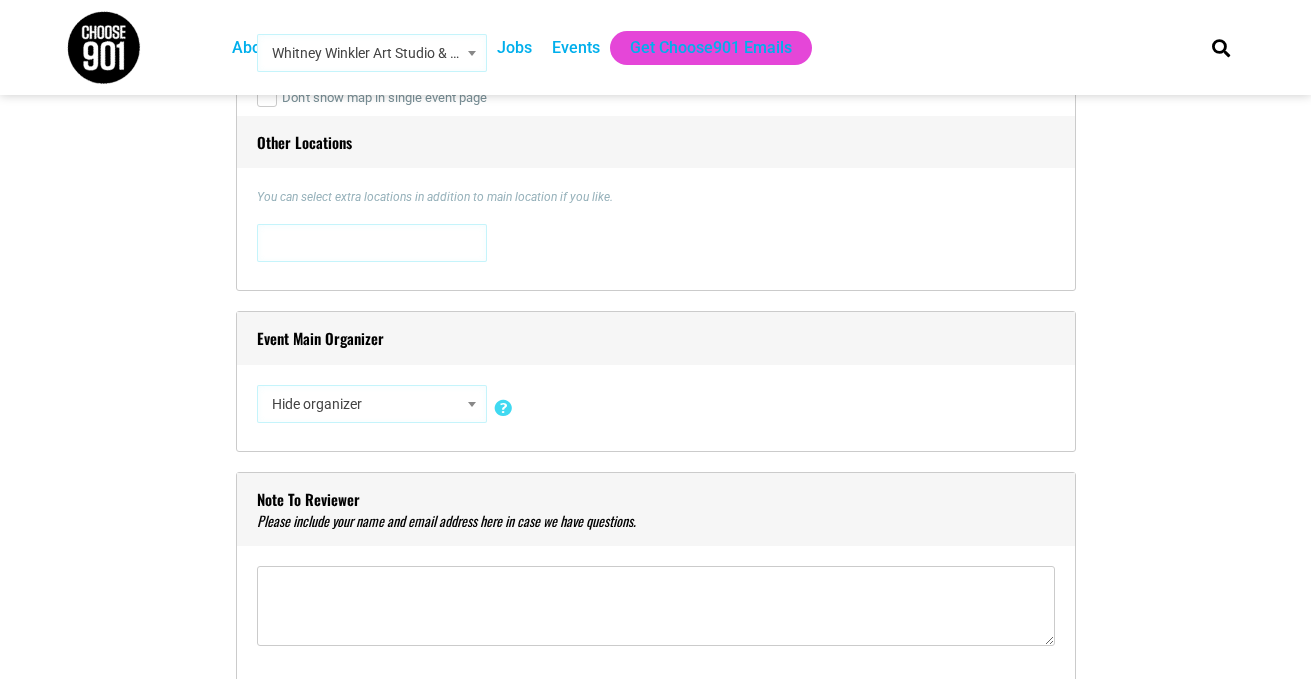 scroll, scrollTop: 1578, scrollLeft: 0, axis: vertical 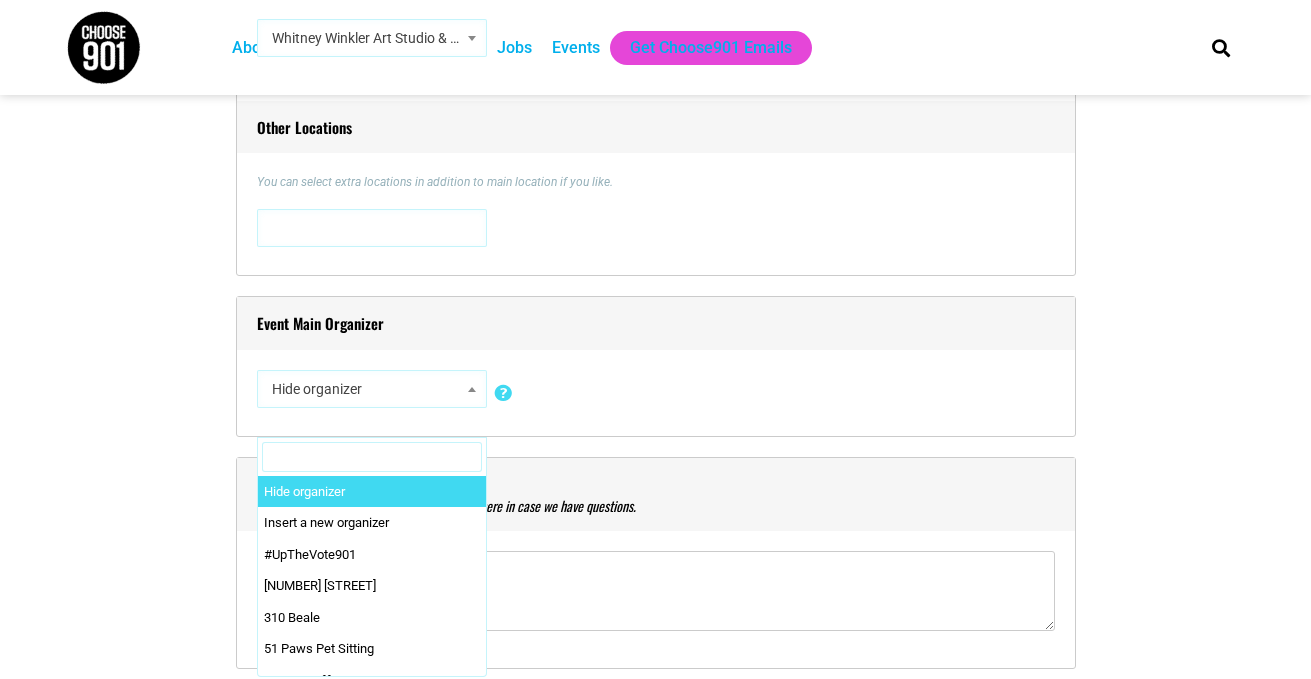 click on "Hide organizer" at bounding box center [372, 389] 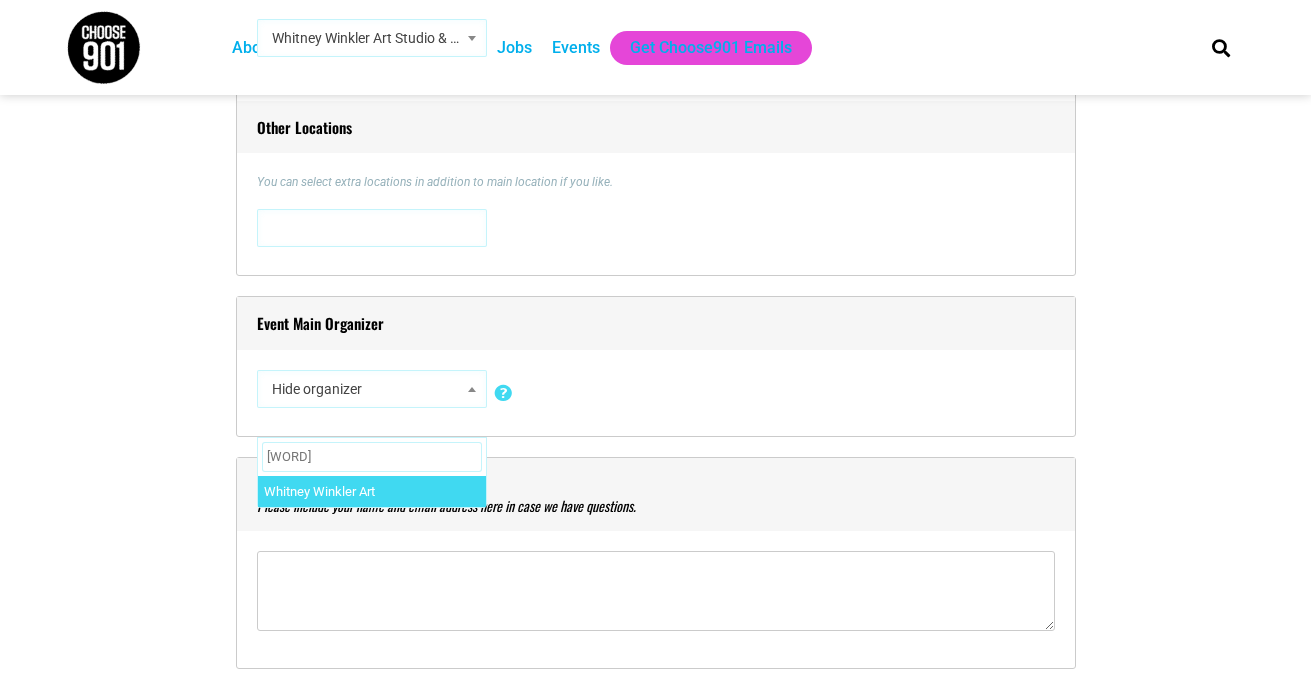 type on "[FIRST]" 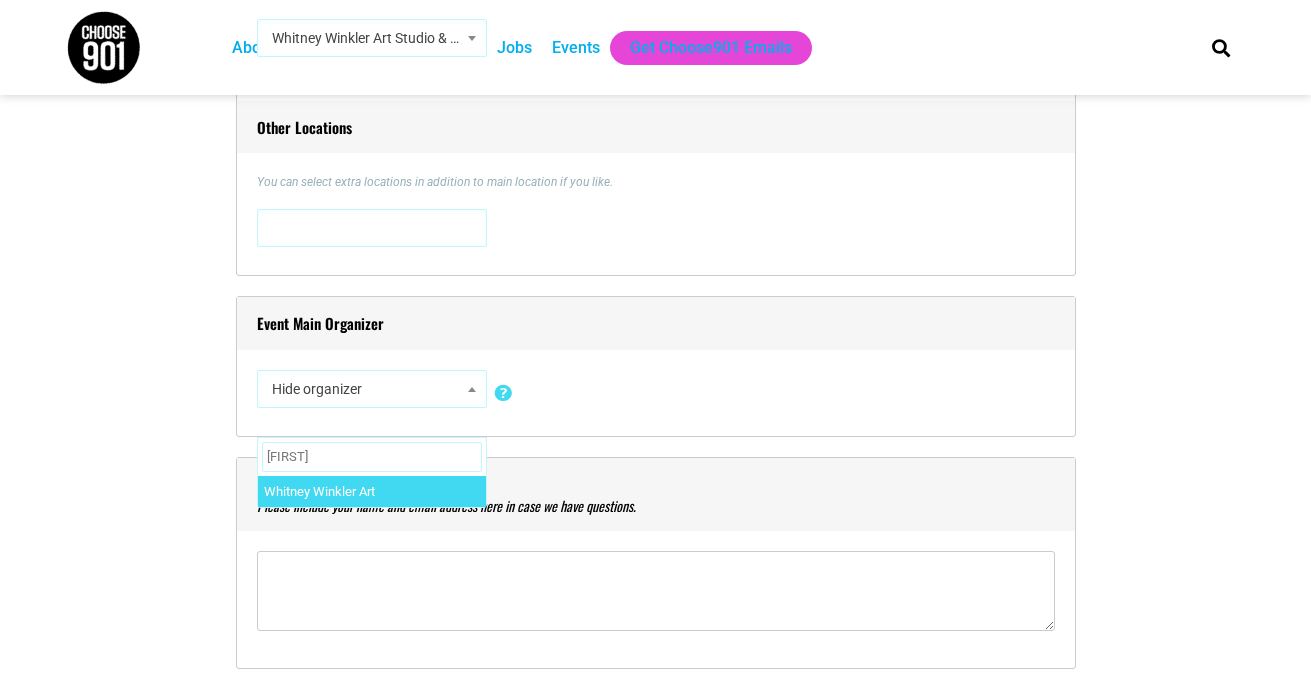 select on "1974" 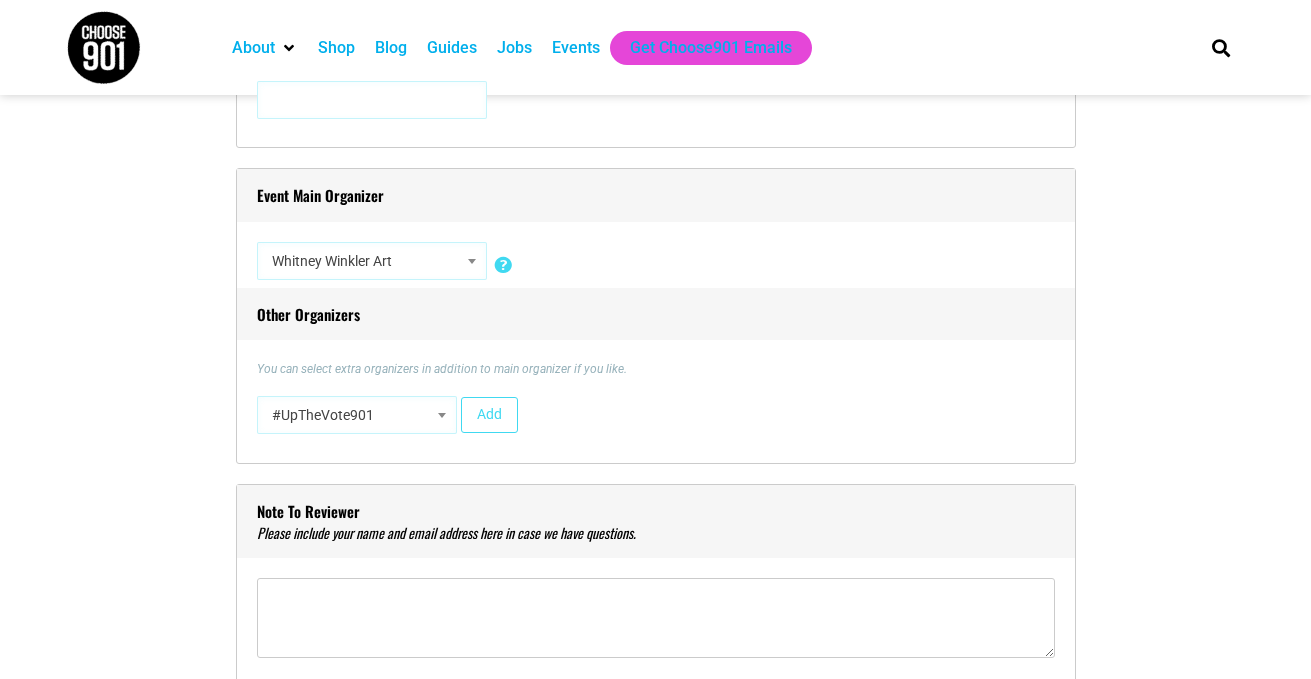 scroll, scrollTop: 1709, scrollLeft: 0, axis: vertical 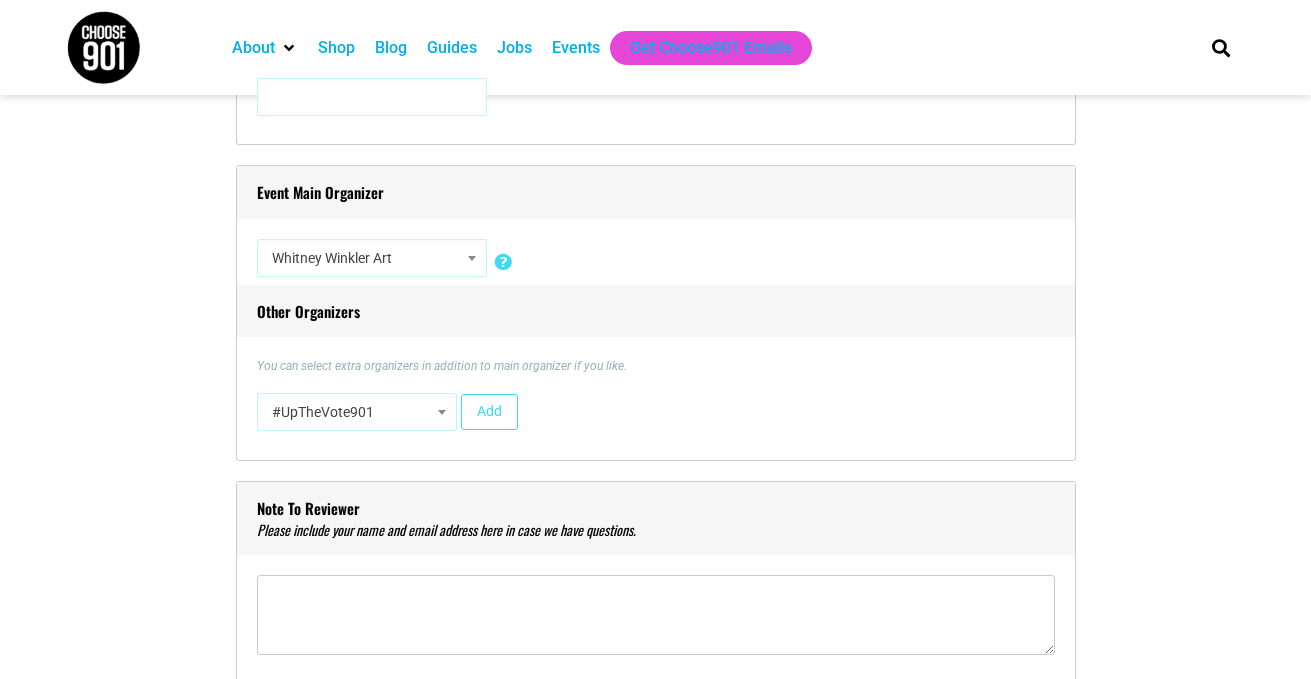 click at bounding box center [442, 412] 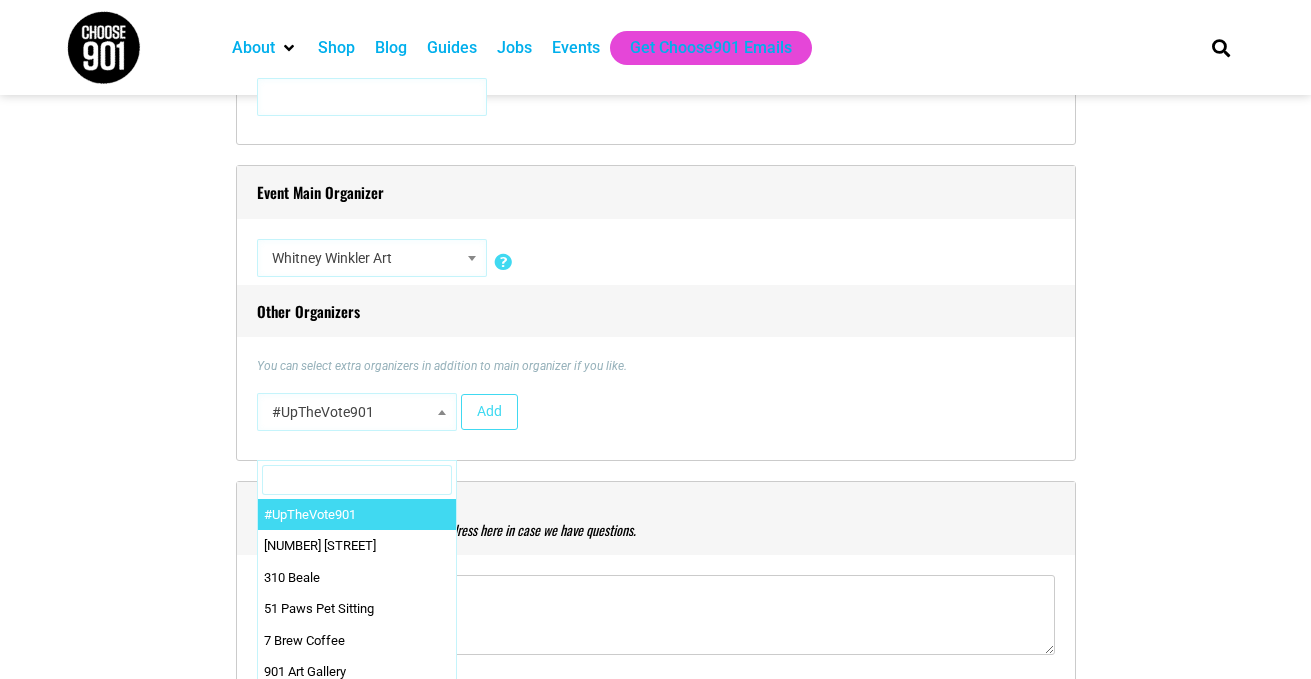 click on "You can select extra organizers in addition to main organizer if you like." at bounding box center (656, 366) 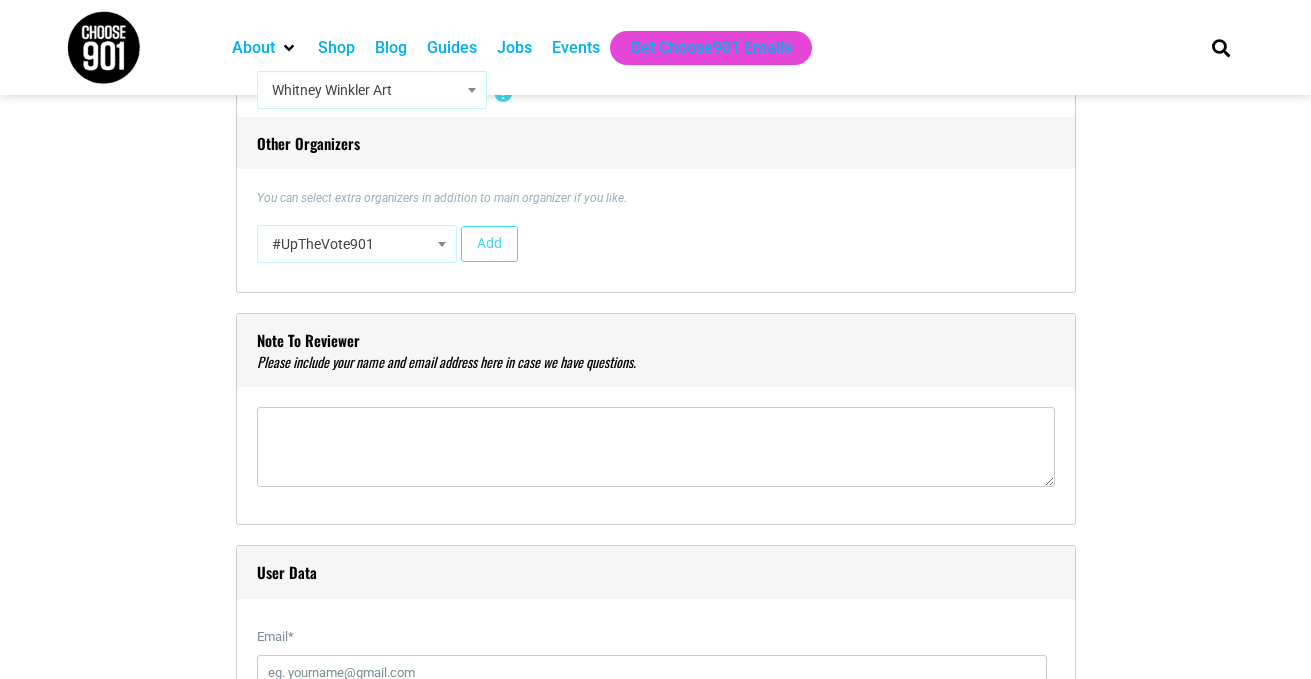 scroll, scrollTop: 1895, scrollLeft: 0, axis: vertical 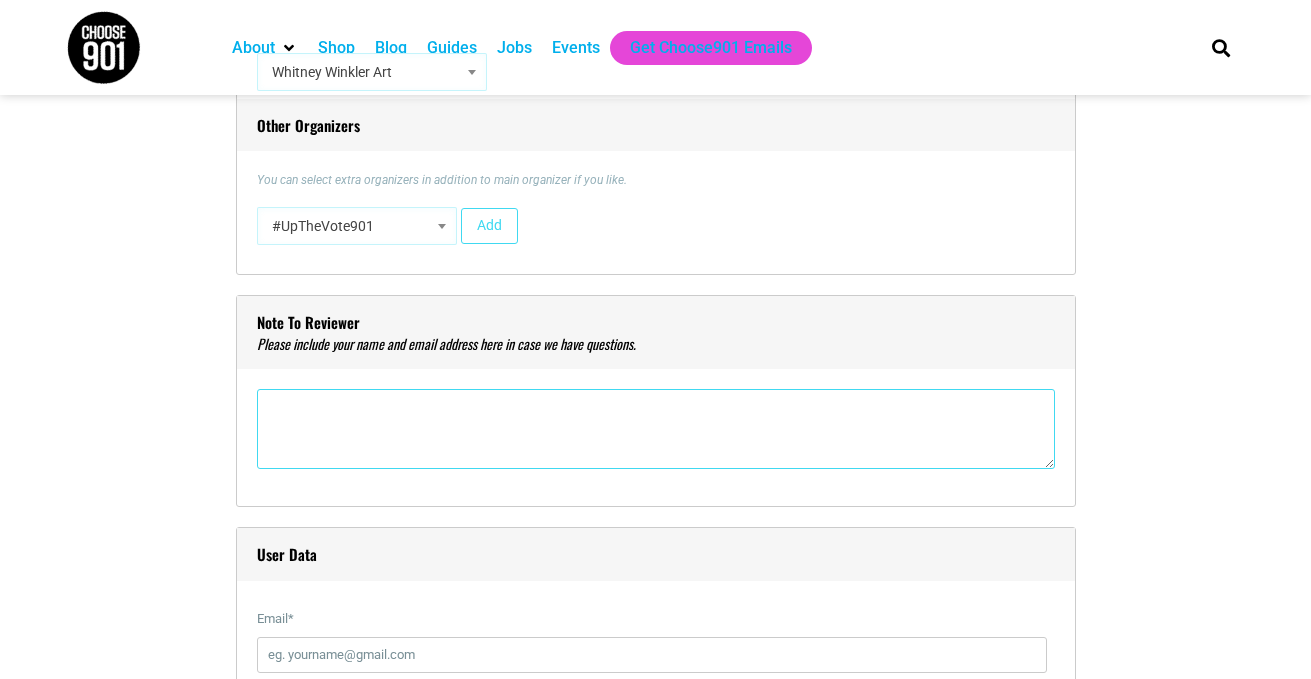 click at bounding box center [656, 429] 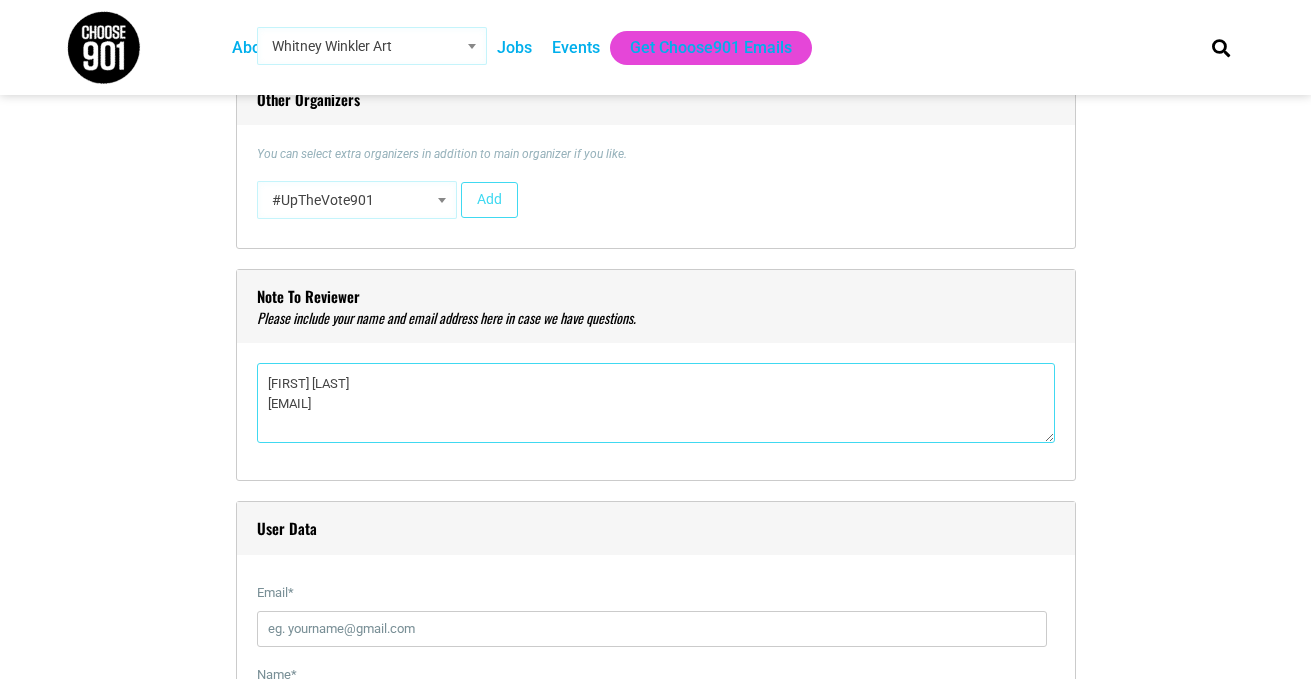 type on "[FIRST] [LAST]
[EMAIL]" 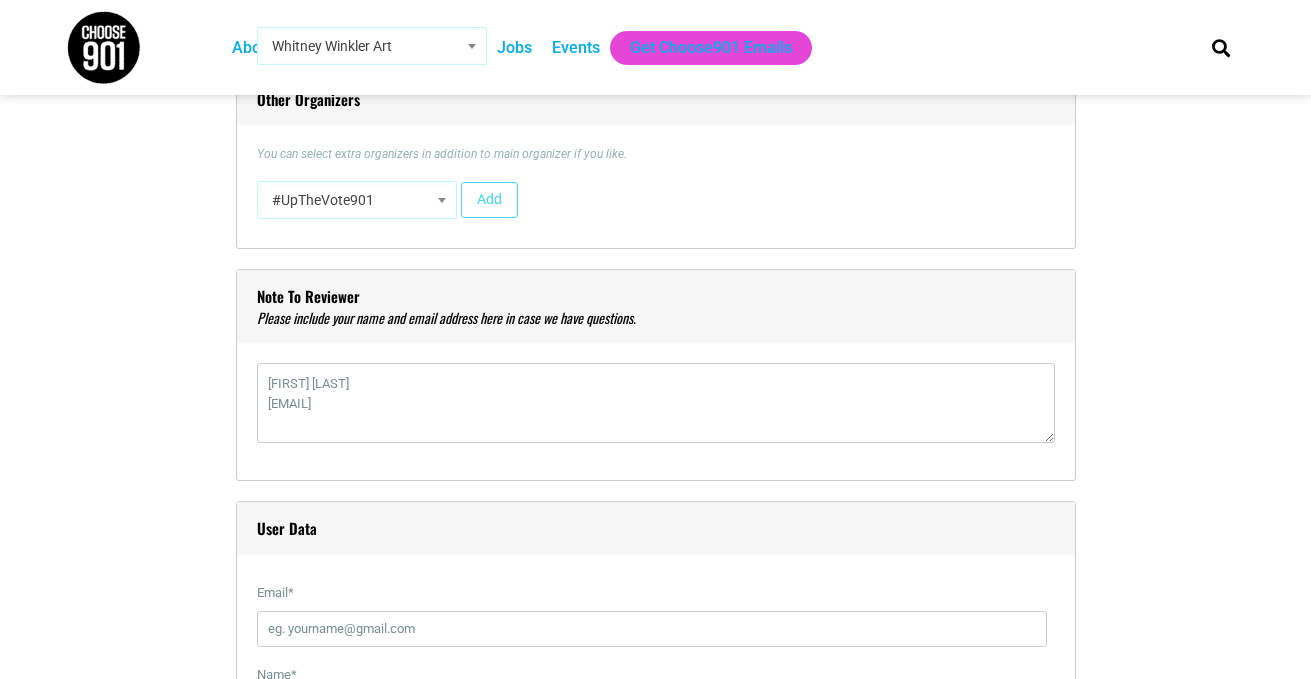 click on "[TITLE] *
[FIRST] [LAST] [LAST] [EVENT]
[CATEGORY]
[CODE]
[LINK] [QUOTE] [DEL] [INS] [IMG] [UL] [OL] [LI] [CODE] [MORE] [CLOSE] [TAGS] [PARAGRAPH] [P]
[DATE] [TIME]
[START] [DATE]
[DATE]
[NUMBER]
[NUMBER]
[NUMBER]
[NUMBER]
[NUMBER] [NUMBER] [NUMBER] [NUMBER] [NUMBER] [NUMBER] [NUMBER] : [NUMBER] [NUMBER] [NUMBER] [NUMBER]" at bounding box center [656, 579] 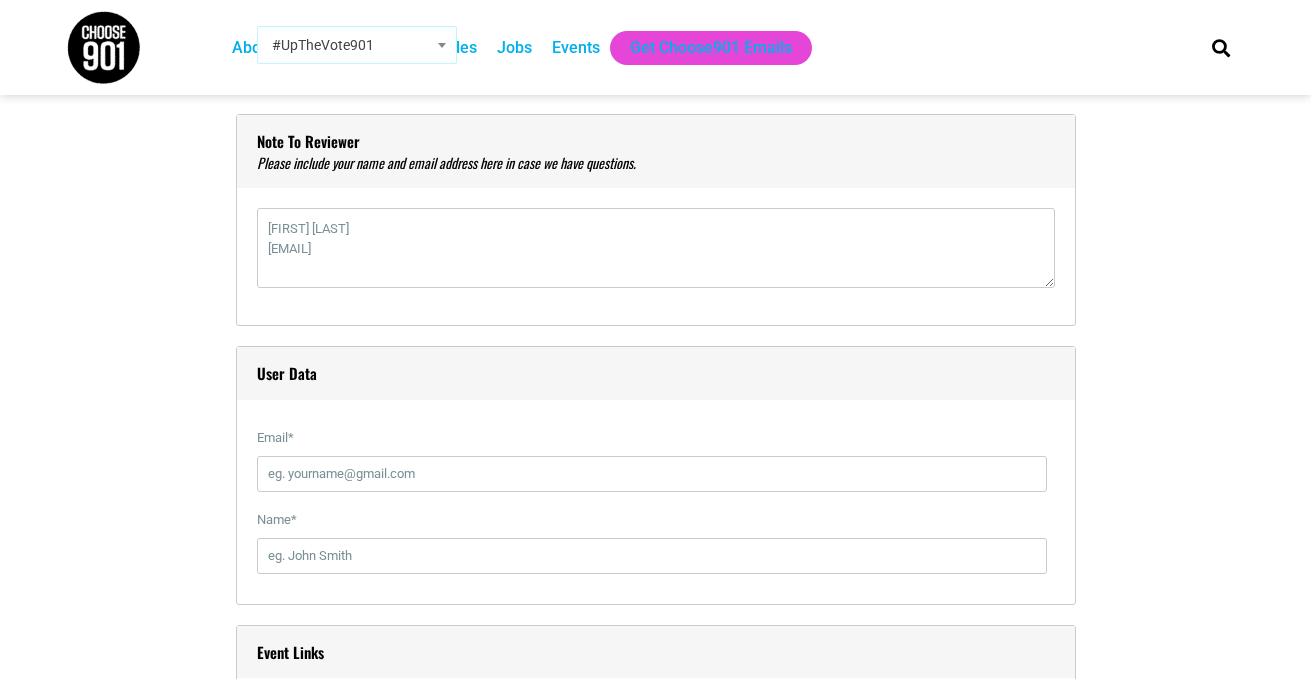 scroll, scrollTop: 2148, scrollLeft: 0, axis: vertical 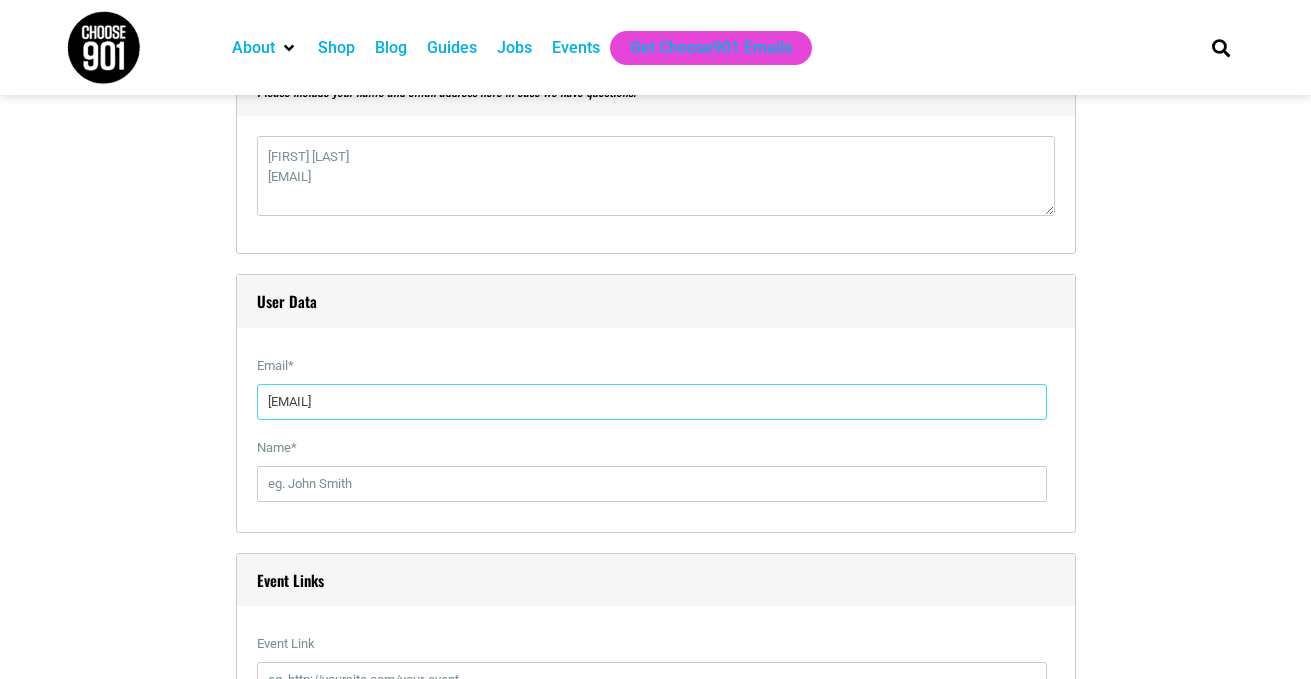 type on "[EMAIL]" 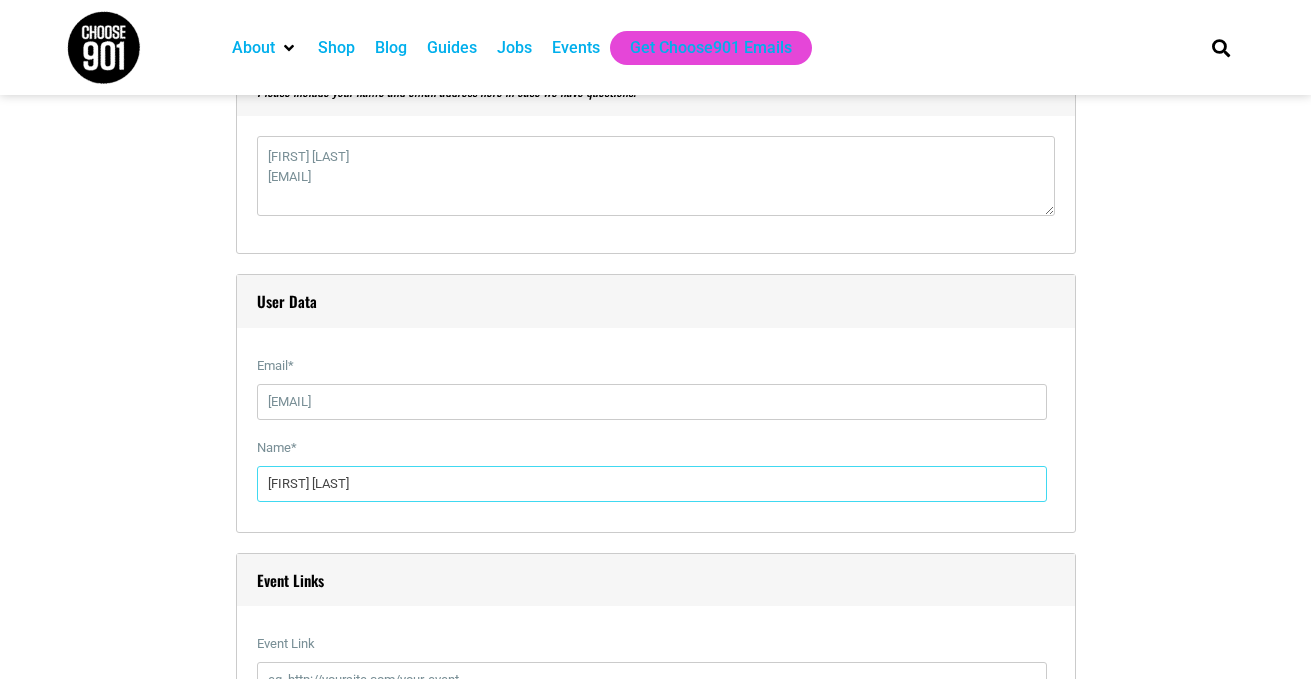 type on "[FIRST] [LAST]" 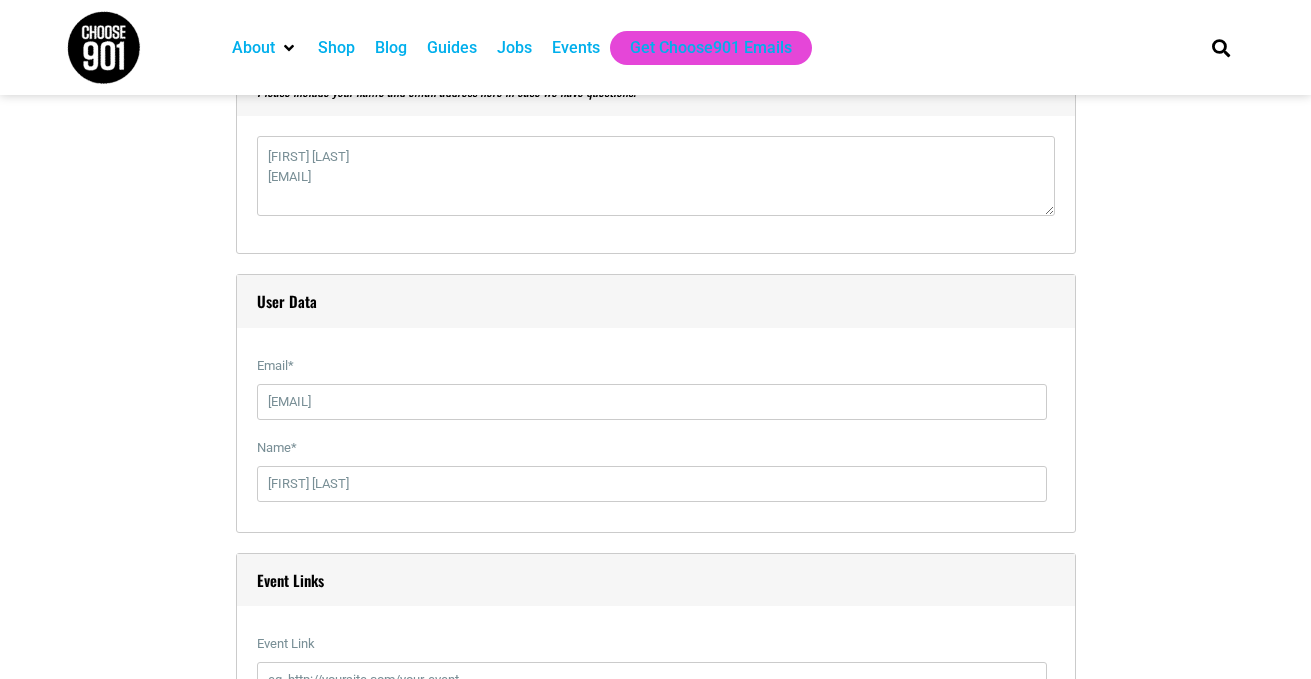 click on "[TITLE] *
[FIRST] [LAST] [LAST] [EVENT]
[CATEGORY]
[CODE]
[LINK] [QUOTE] [DEL] [INS] [IMG] [UL] [OL] [LI] [CODE] [MORE] [CLOSE] [TAGS] [PARAGRAPH] [P]
[DATE] [TIME]
[START] [DATE]
[DATE]
[NUMBER]
[NUMBER]
[NUMBER]
[NUMBER]
[NUMBER] [NUMBER] [NUMBER] [NUMBER] [NUMBER] [NUMBER] [NUMBER] : [NUMBER] [NUMBER] [NUMBER] [NUMBER]" at bounding box center [656, 352] 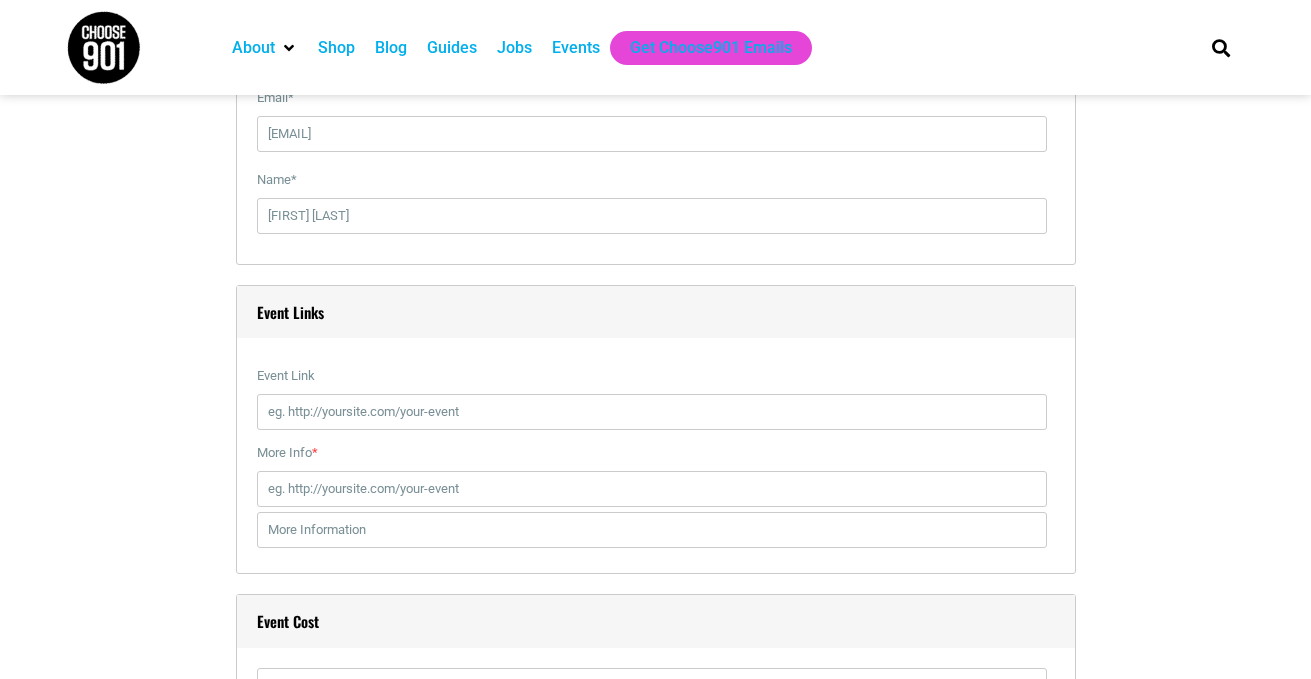 scroll, scrollTop: 2428, scrollLeft: 0, axis: vertical 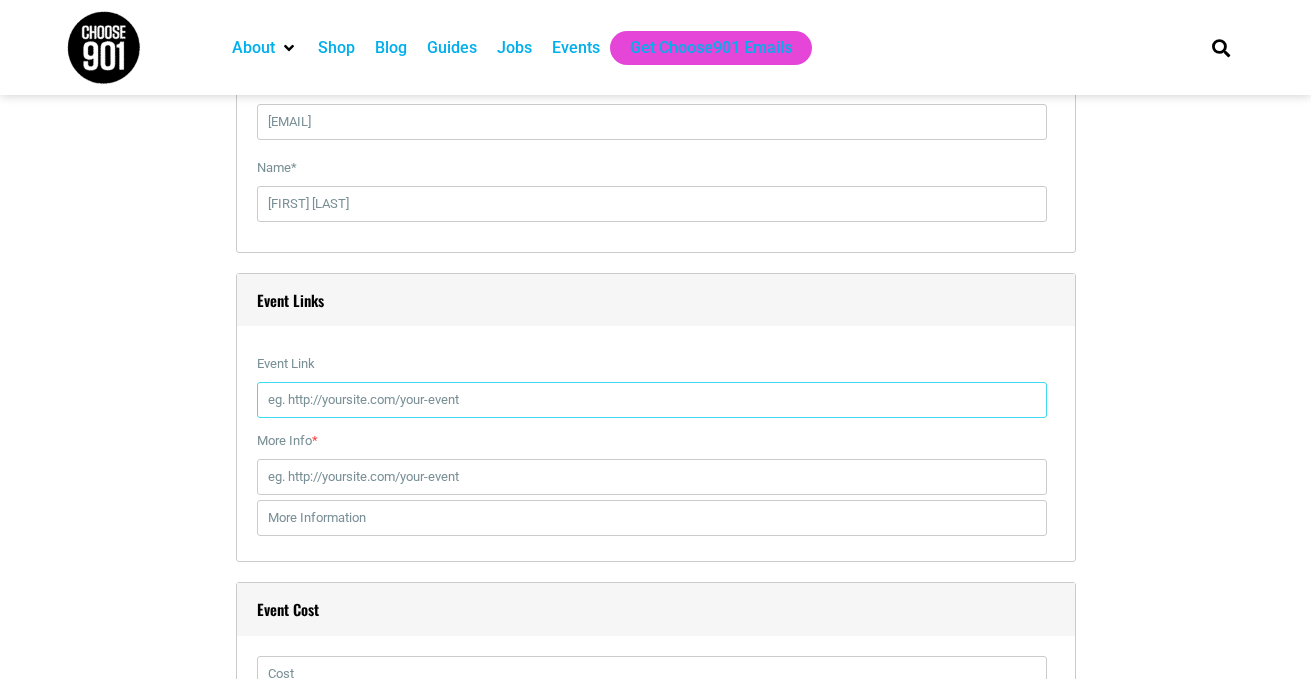 click on "Event Link" at bounding box center (652, 400) 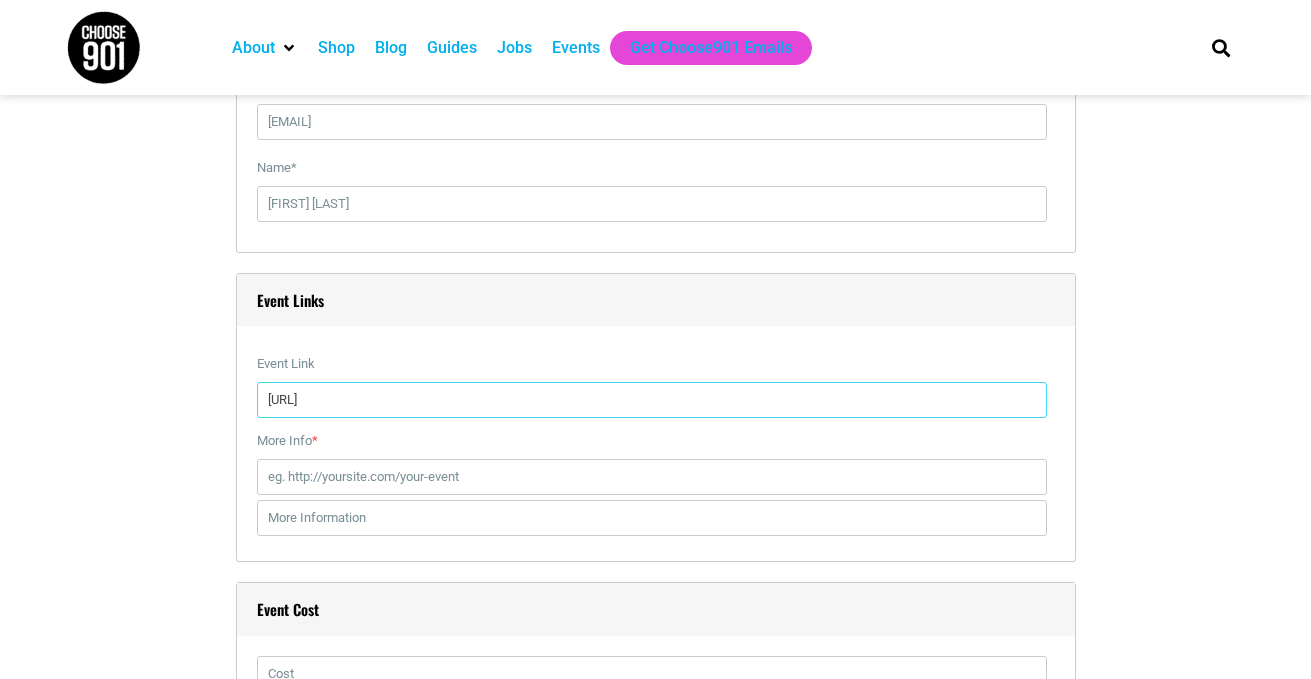 type on "[URL]" 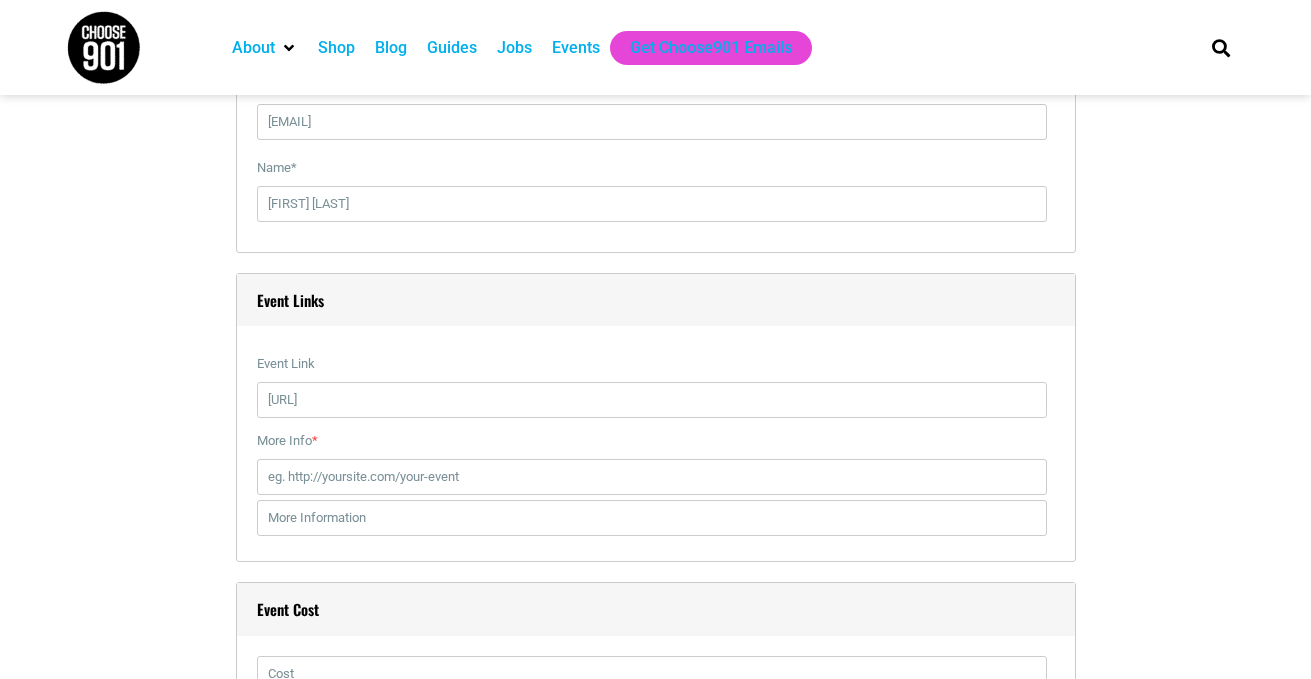 click on "[TITLE] *
[FIRST] [LAST] [LAST] [EVENT]
[CATEGORY]
[CODE]
[LINK] [QUOTE] [DEL] [INS] [IMG] [UL] [OL] [LI] [CODE] [MORE] [CLOSE] [TAGS] [PARAGRAPH] [P]
[DATE] [TIME]
[START] [DATE]
[DATE]
[NUMBER]
[NUMBER]
[NUMBER]
[NUMBER]
[NUMBER] [NUMBER] [NUMBER] [NUMBER] [NUMBER] [NUMBER] [NUMBER] : [NUMBER] [NUMBER] [NUMBER] [NUMBER]" at bounding box center [656, 72] 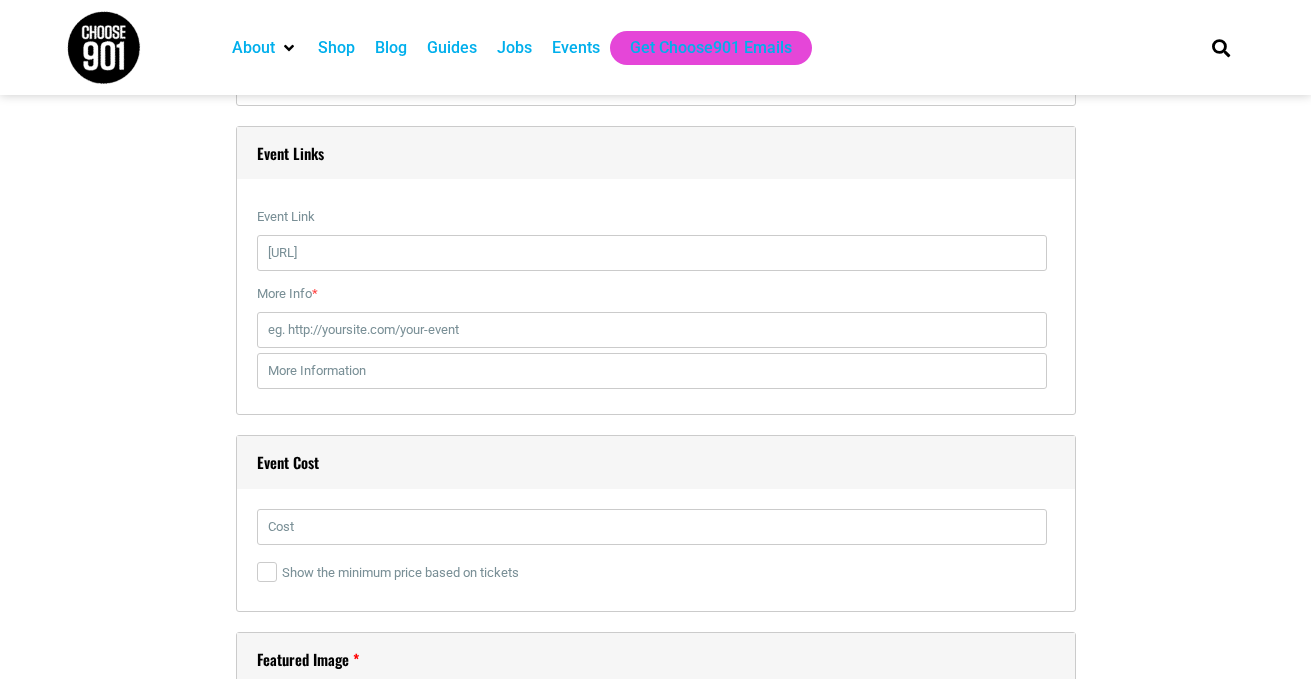 scroll, scrollTop: 2590, scrollLeft: 0, axis: vertical 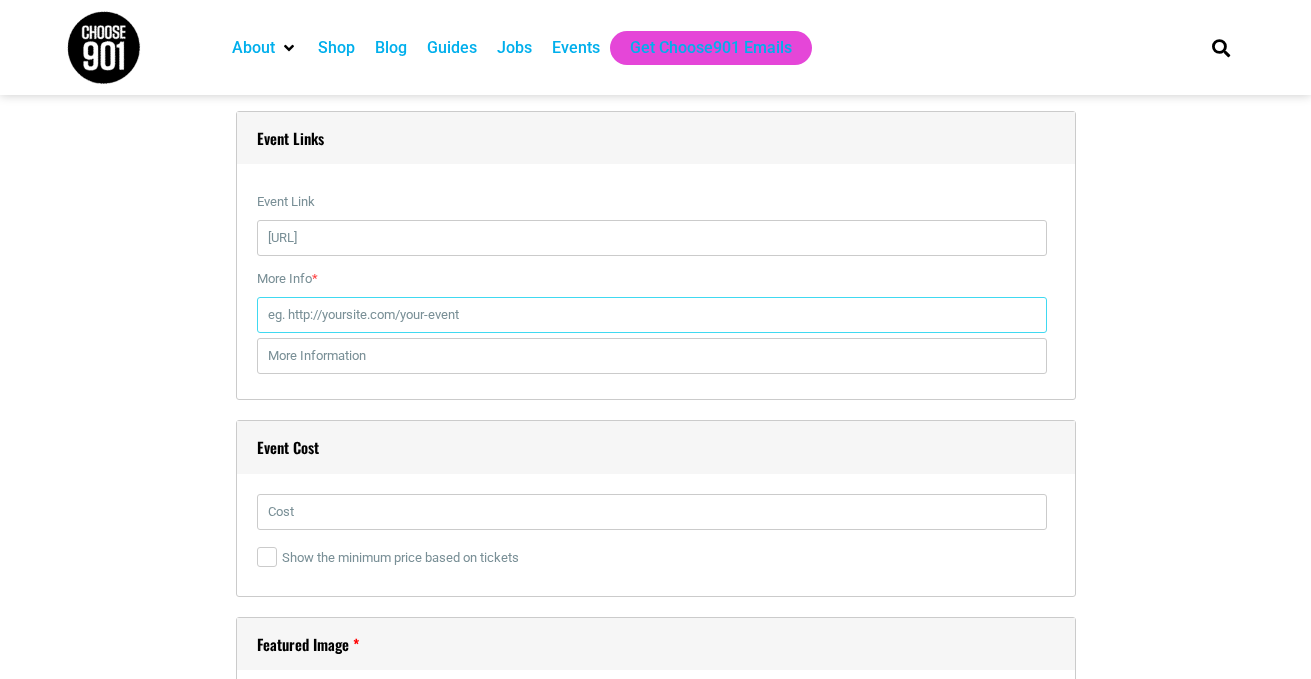 click on "More Info  *" at bounding box center [652, 315] 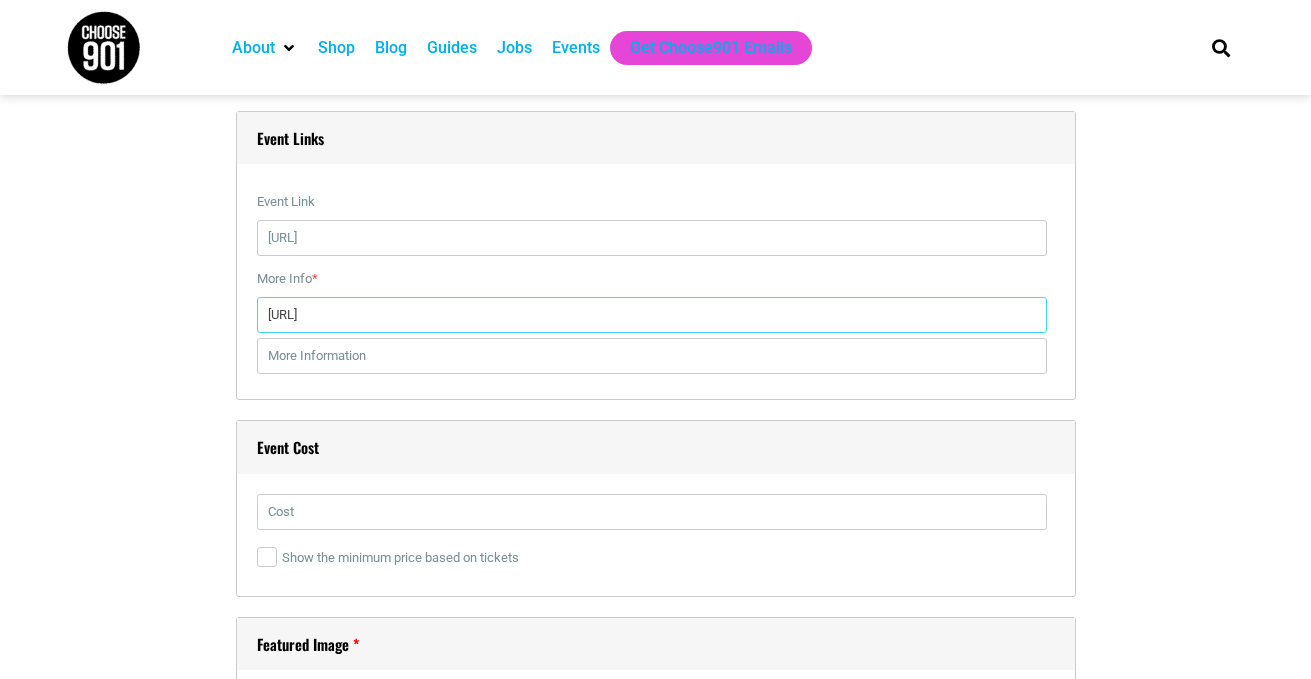 type on "[URL]" 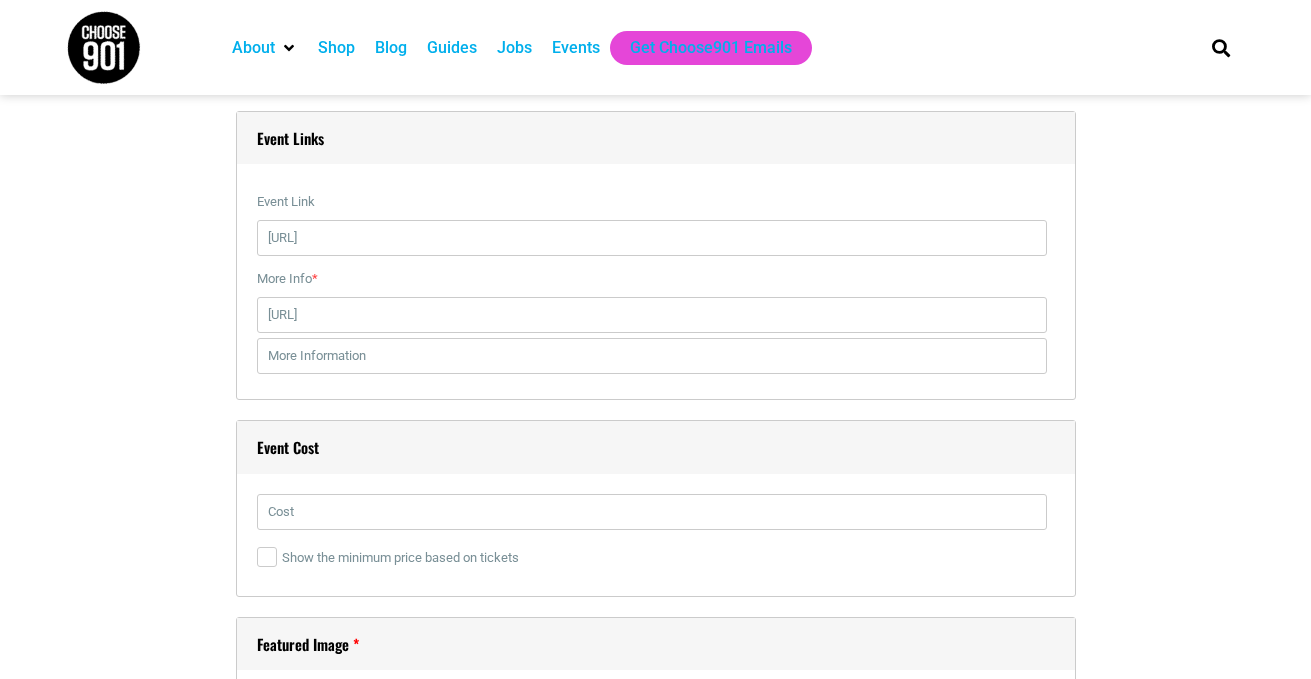 click on "[TITLE] *
[FIRST] [LAST] [LAST] [EVENT]
[CATEGORY]
[CODE]
[LINK] [QUOTE] [DEL] [INS] [IMG] [UL] [OL] [LI] [CODE] [MORE] [CLOSE] [TAGS] [PARAGRAPH] [P]
[DATE] [TIME]
[START] [DATE]
[DATE]
[NUMBER]
[NUMBER]
[NUMBER]
[NUMBER]
[NUMBER] [NUMBER] [NUMBER] [NUMBER] [NUMBER] [NUMBER] [NUMBER] : [NUMBER] [NUMBER] [NUMBER] [NUMBER]" at bounding box center (656, -90) 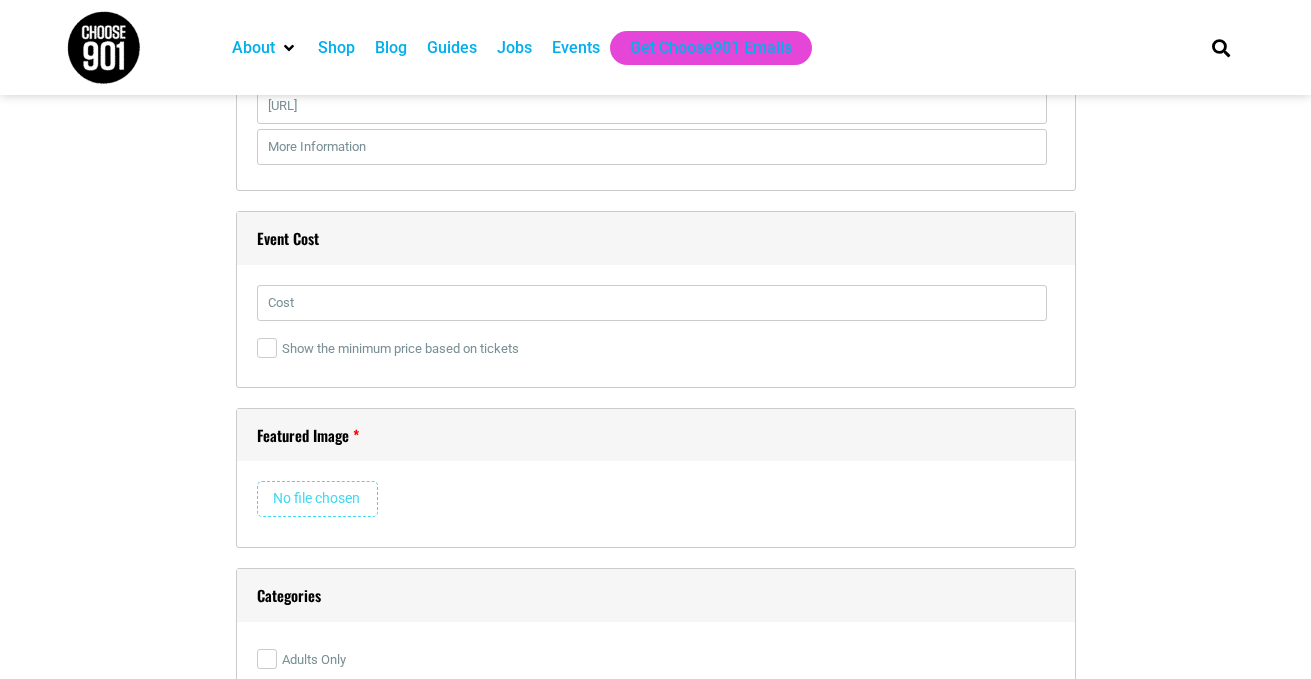 scroll, scrollTop: 2808, scrollLeft: 0, axis: vertical 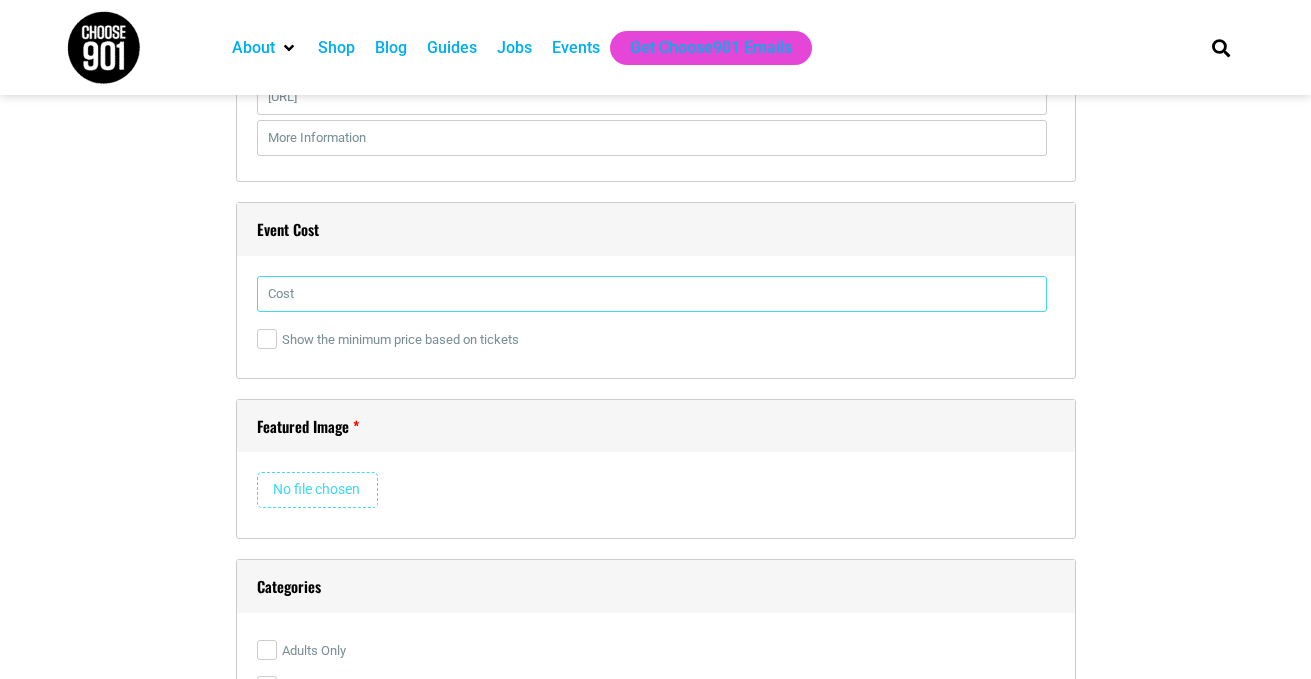click at bounding box center (652, 294) 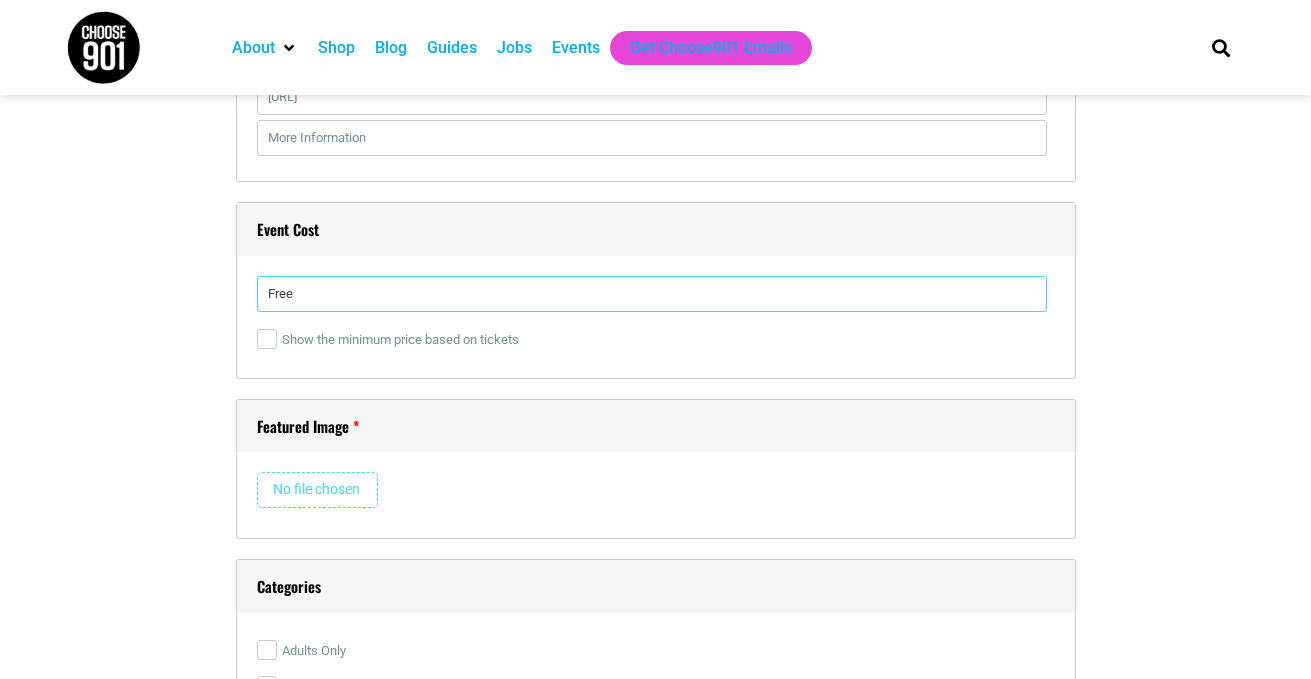 type on "Free" 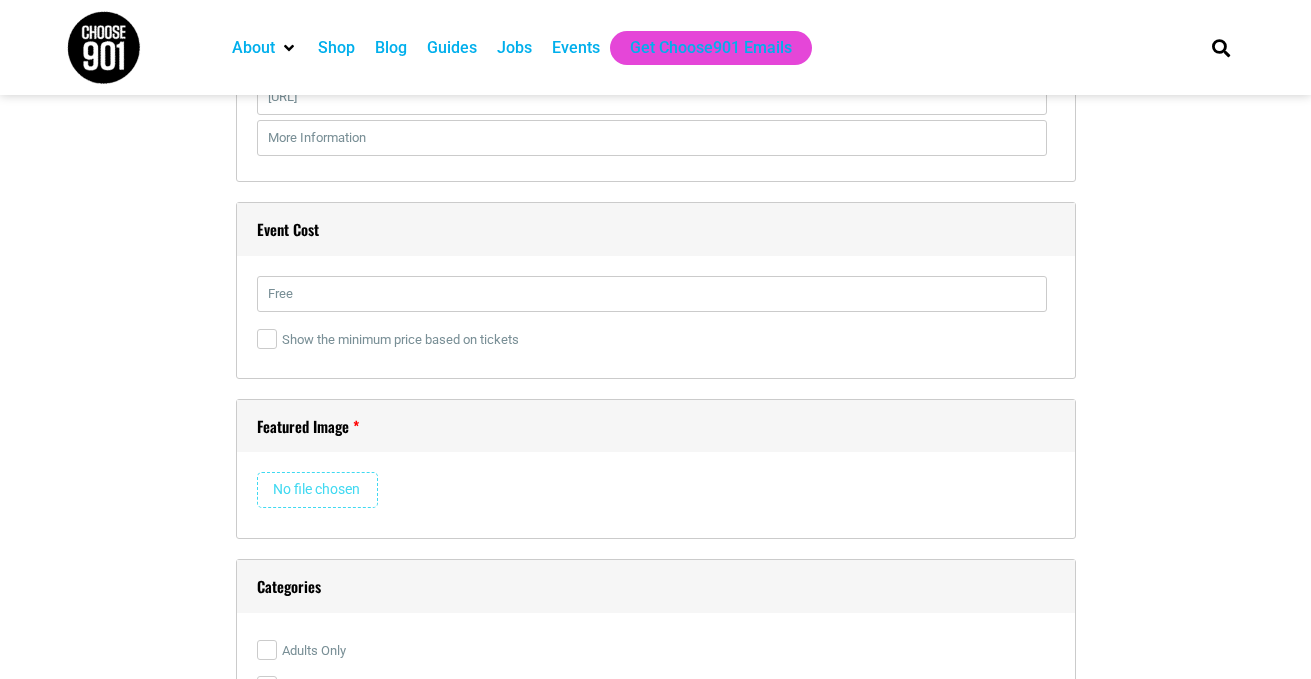 click on "[TITLE] *
[FIRST] [LAST] [LAST] [EVENT]
[CATEGORY]
[CODE]
[LINK] [QUOTE] [DEL] [INS] [IMG] [UL] [OL] [LI] [CODE] [MORE] [CLOSE] [TAGS] [PARAGRAPH] [P]
[DATE] [TIME]
[START] [DATE]
[DATE]
[NUMBER]
[NUMBER]
[NUMBER]
[NUMBER]
[NUMBER] [NUMBER] [NUMBER] [NUMBER] [NUMBER] [NUMBER] [NUMBER] : [NUMBER] [NUMBER] [NUMBER] [NUMBER]" at bounding box center (656, -308) 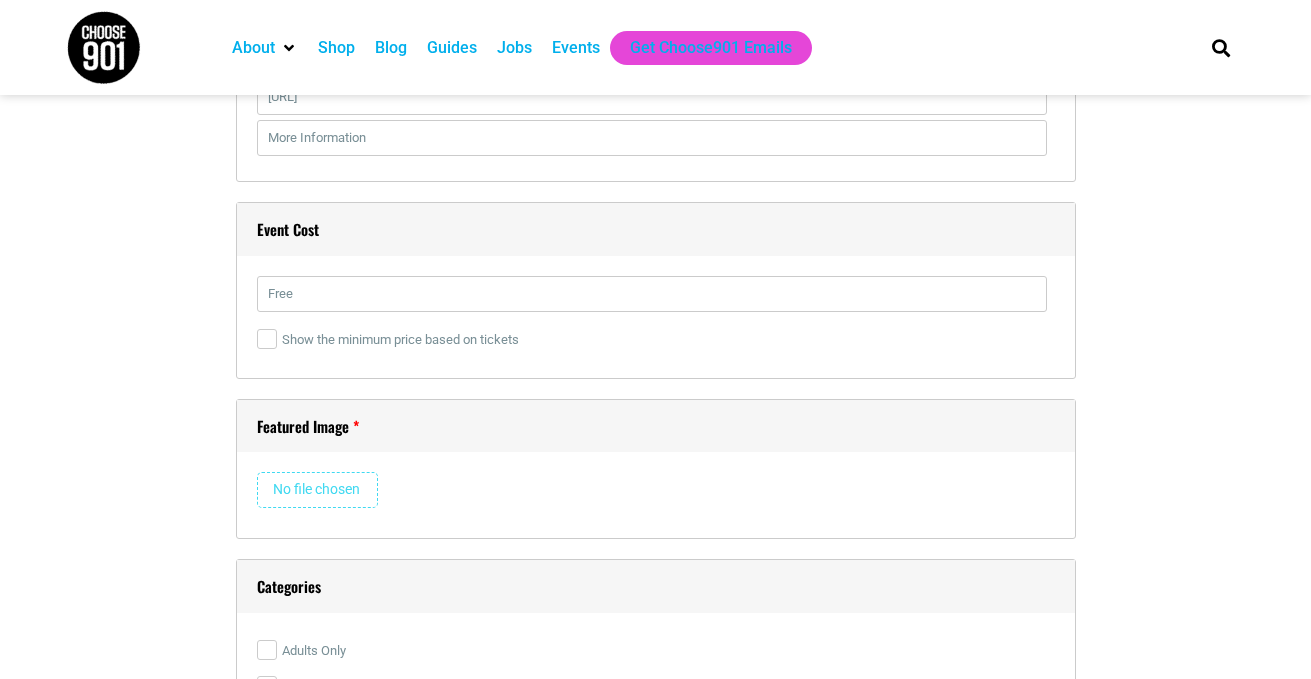 type on "C:\fakepath\[EVENT] [YEAR].jpg" 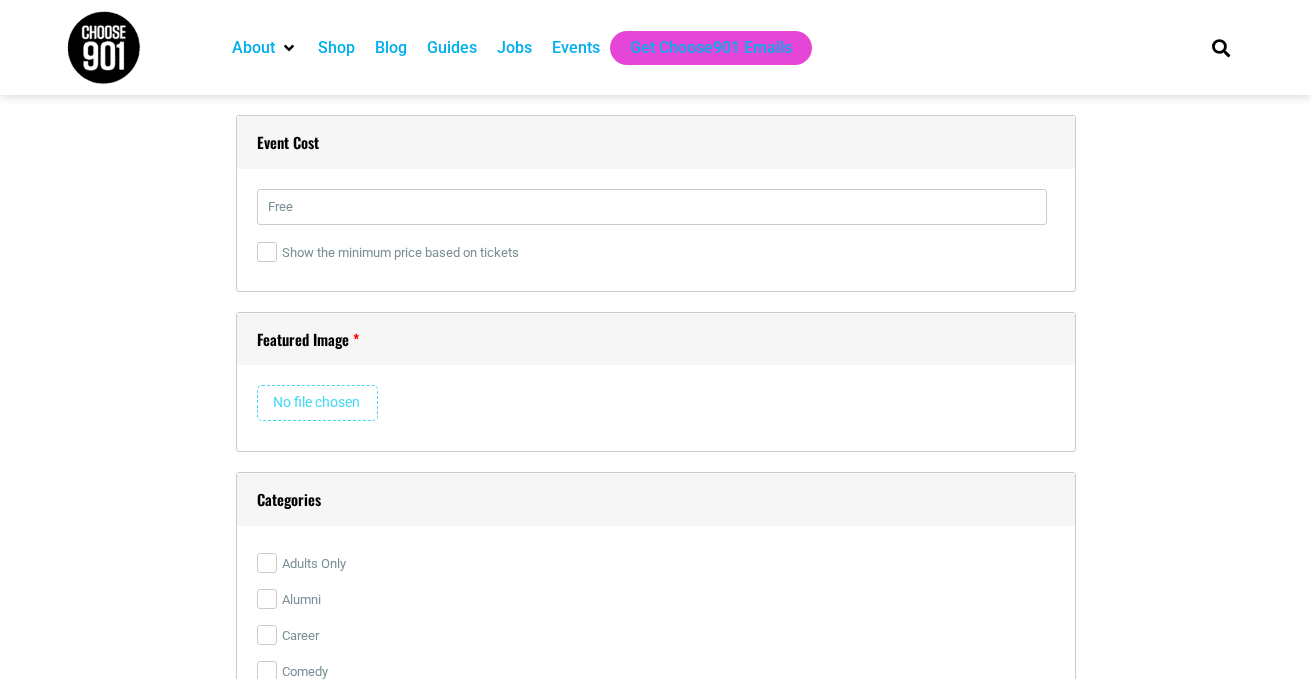 type 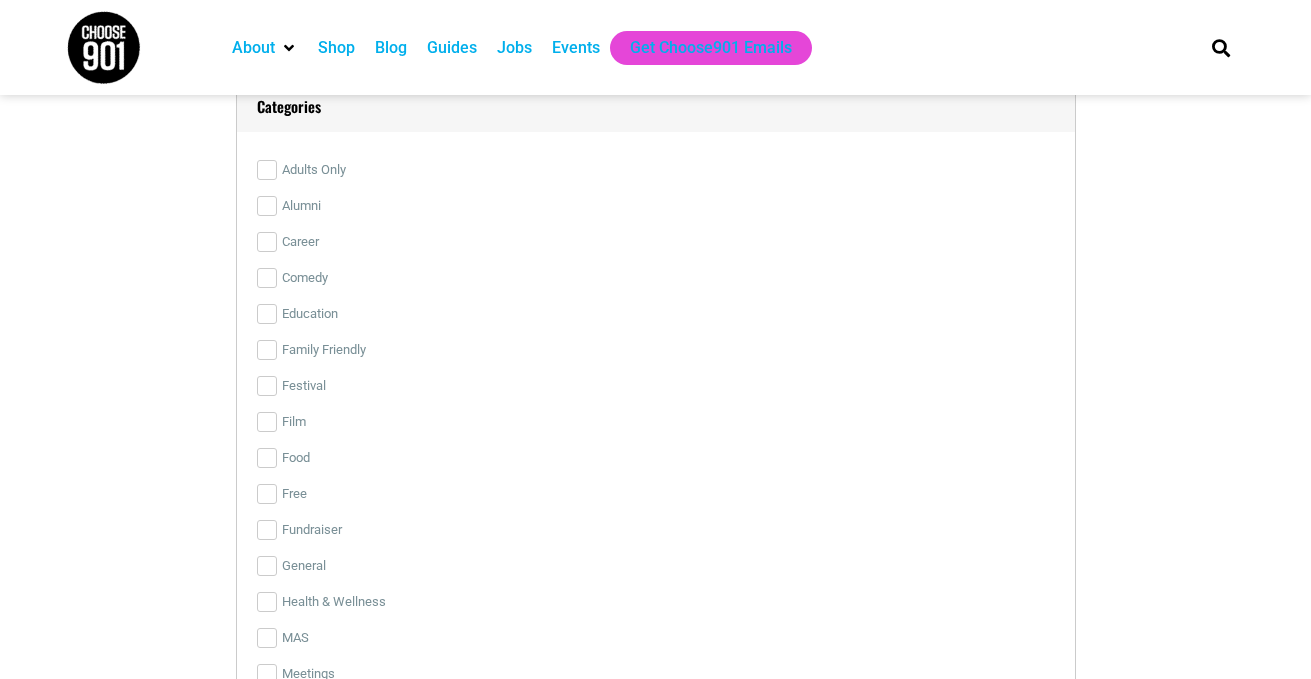 scroll, scrollTop: 3912, scrollLeft: 0, axis: vertical 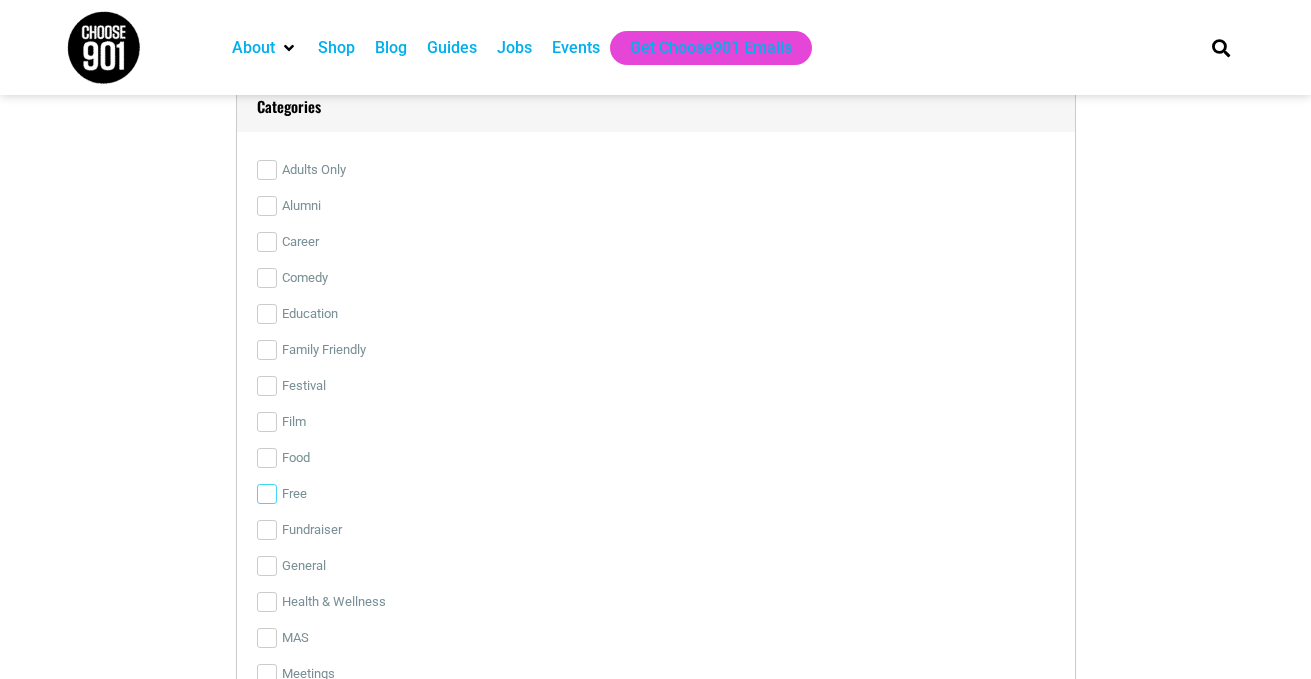 click on "Free" at bounding box center (267, 494) 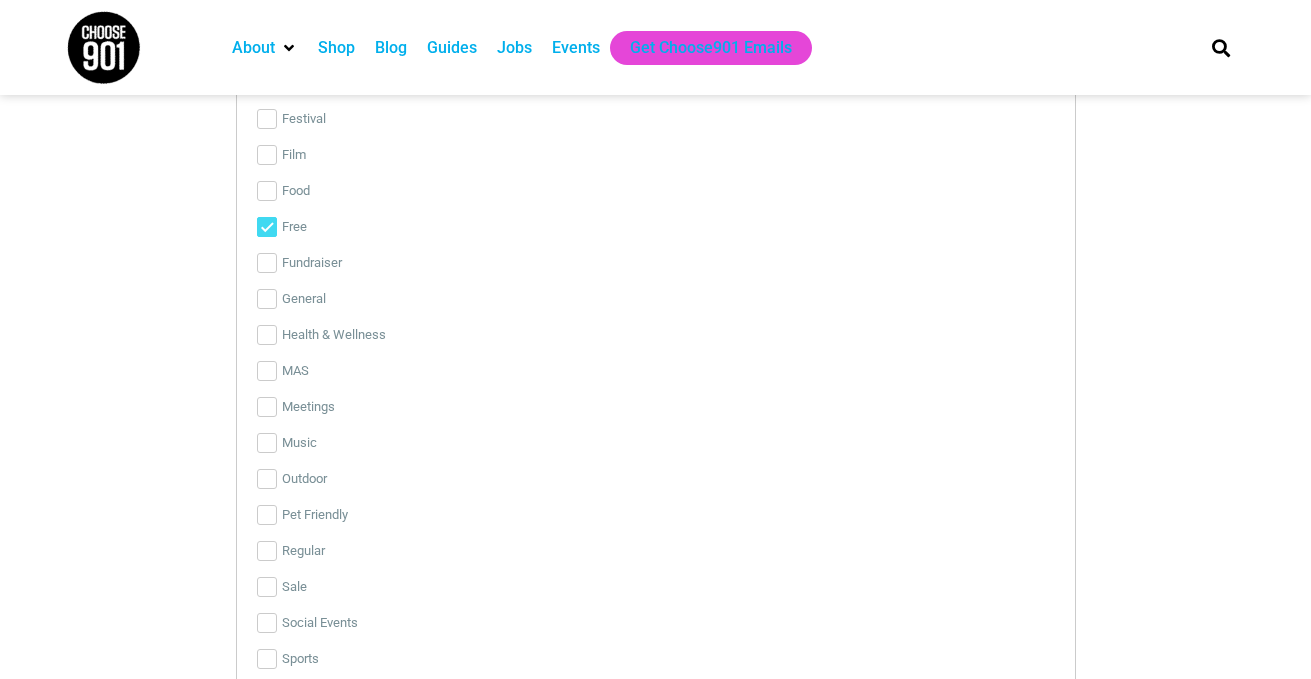 scroll, scrollTop: 4181, scrollLeft: 0, axis: vertical 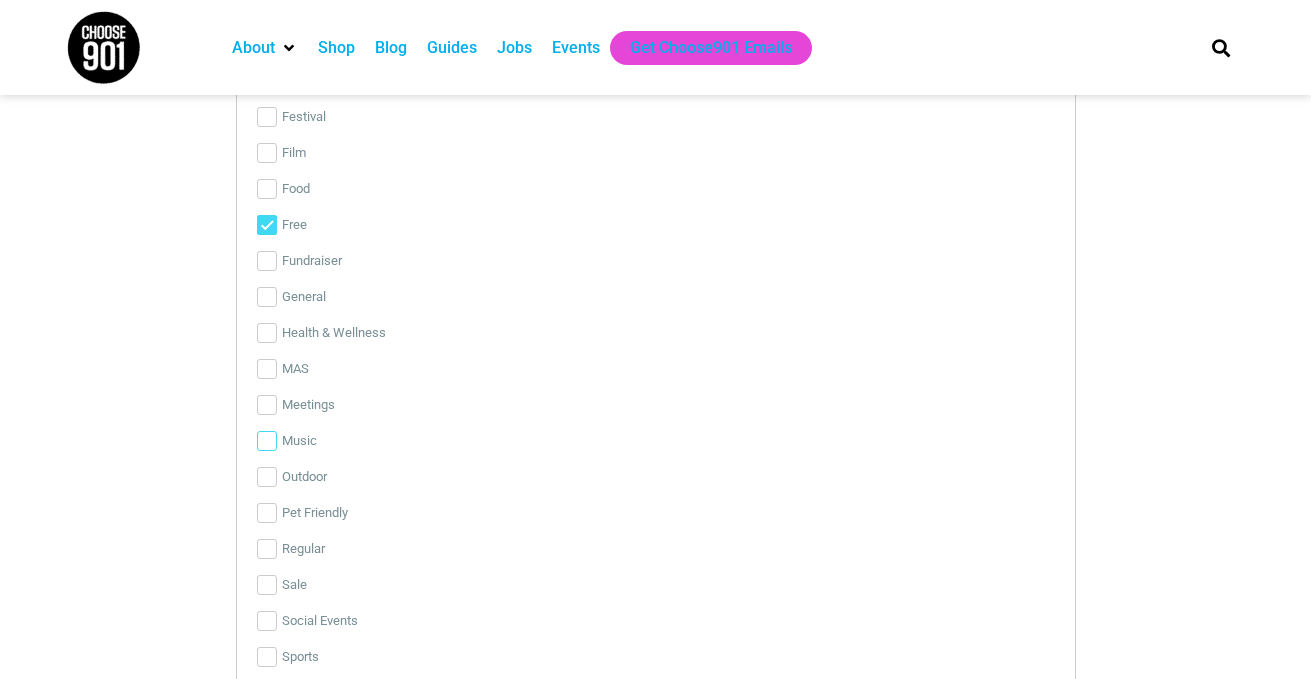 click on "Music" at bounding box center [267, 441] 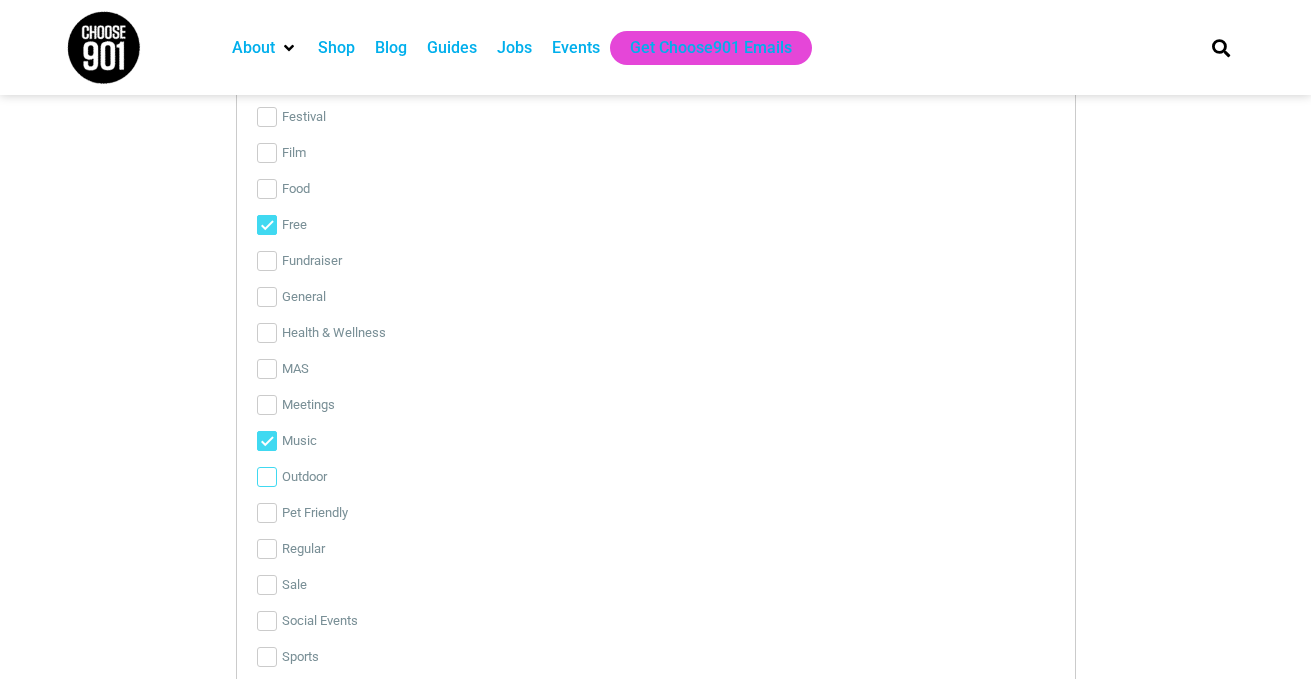 click on "Outdoor" at bounding box center (267, 477) 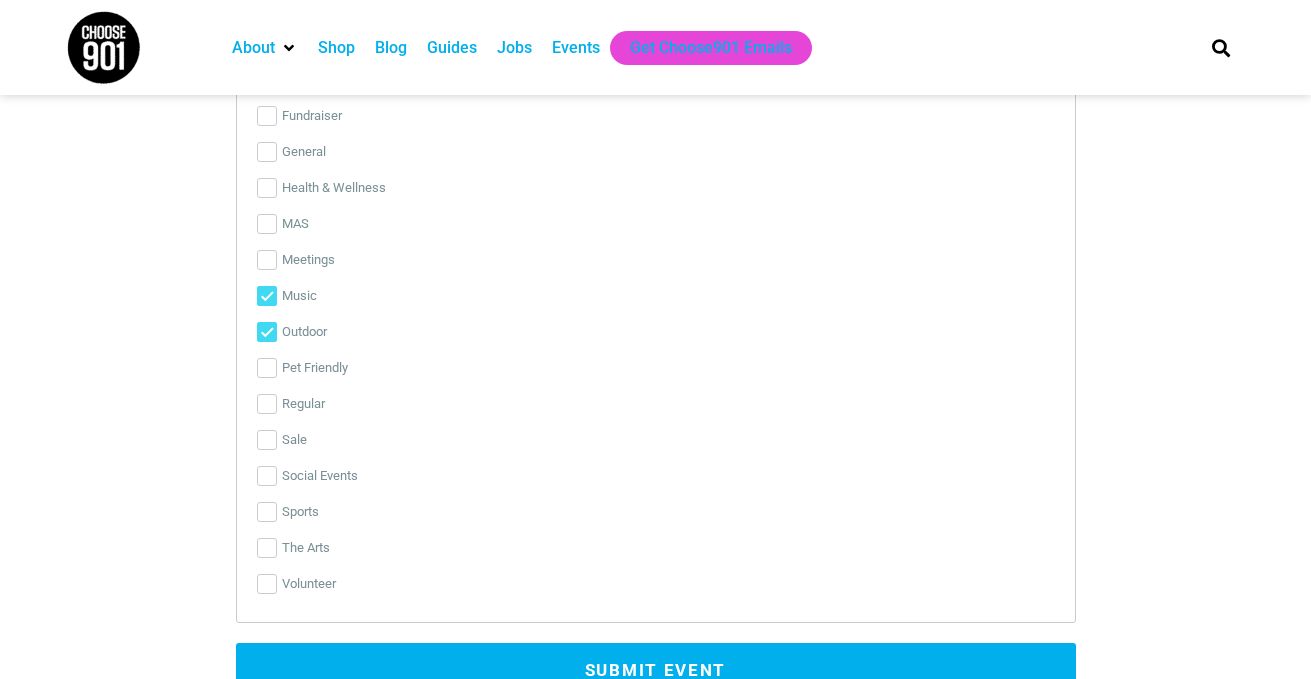 scroll, scrollTop: 4333, scrollLeft: 0, axis: vertical 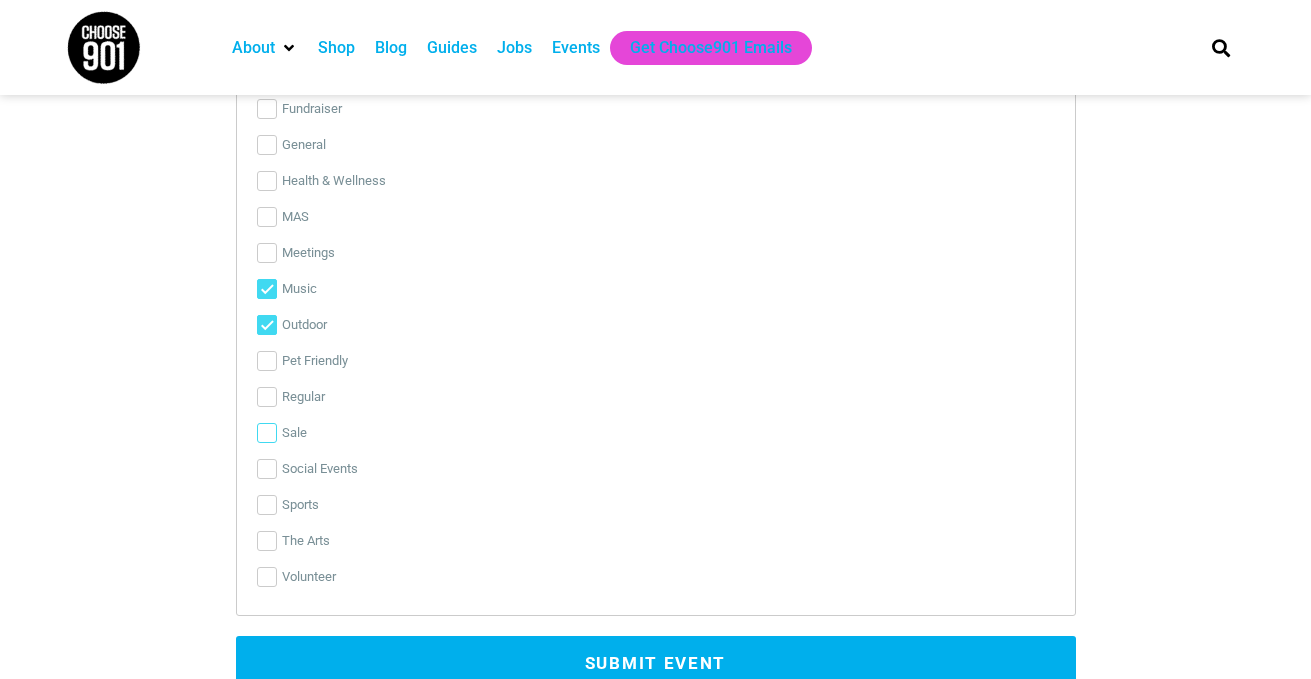 click on "Sale" at bounding box center (267, 433) 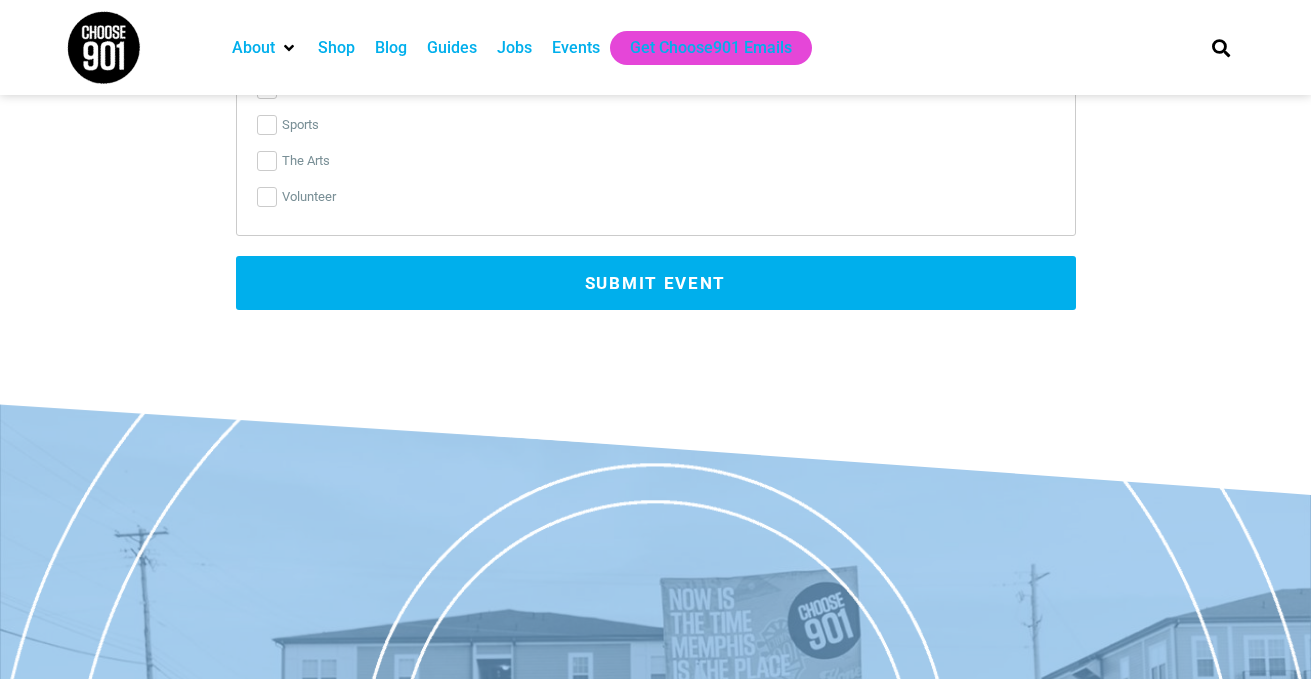 scroll, scrollTop: 4722, scrollLeft: 0, axis: vertical 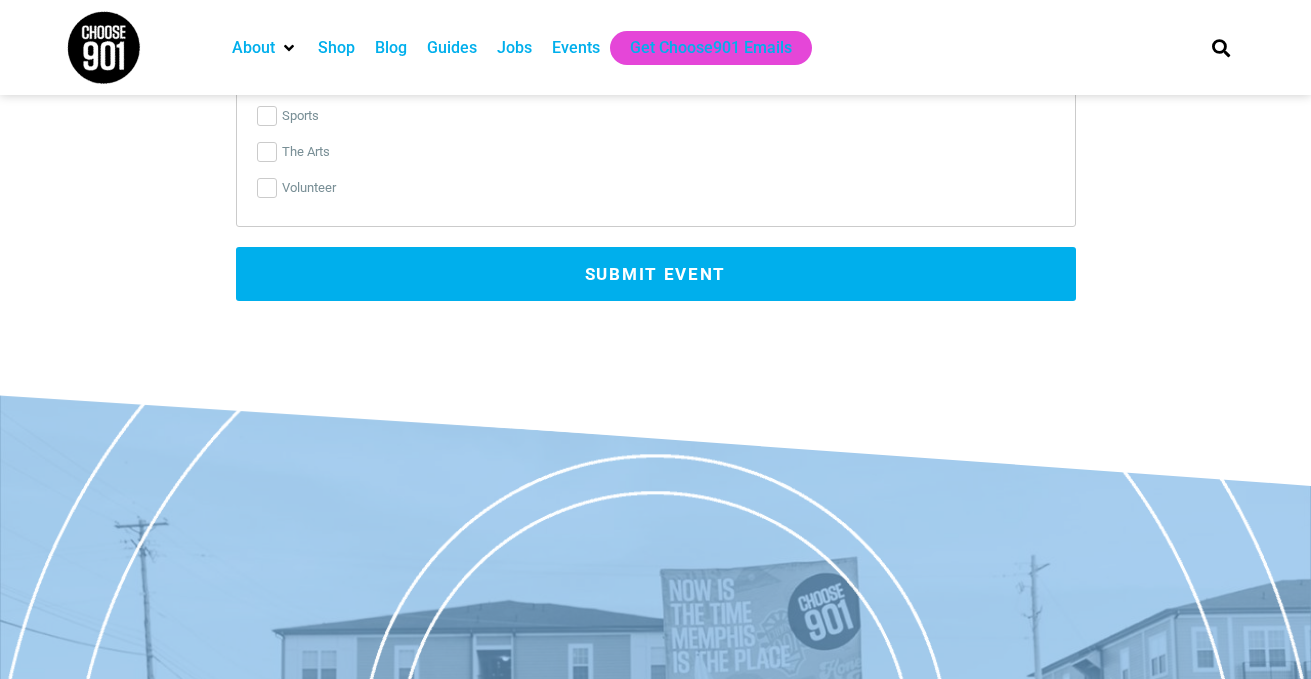 click on "Submit Event" at bounding box center (656, 274) 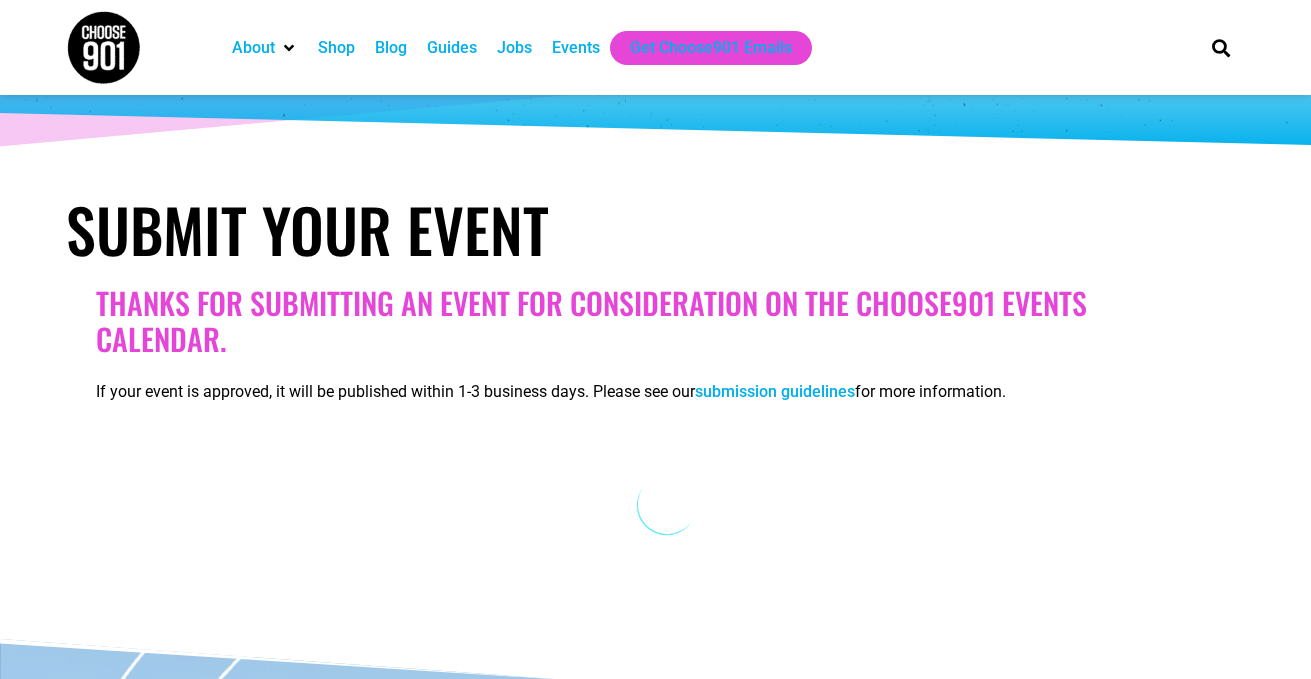scroll, scrollTop: 142, scrollLeft: 0, axis: vertical 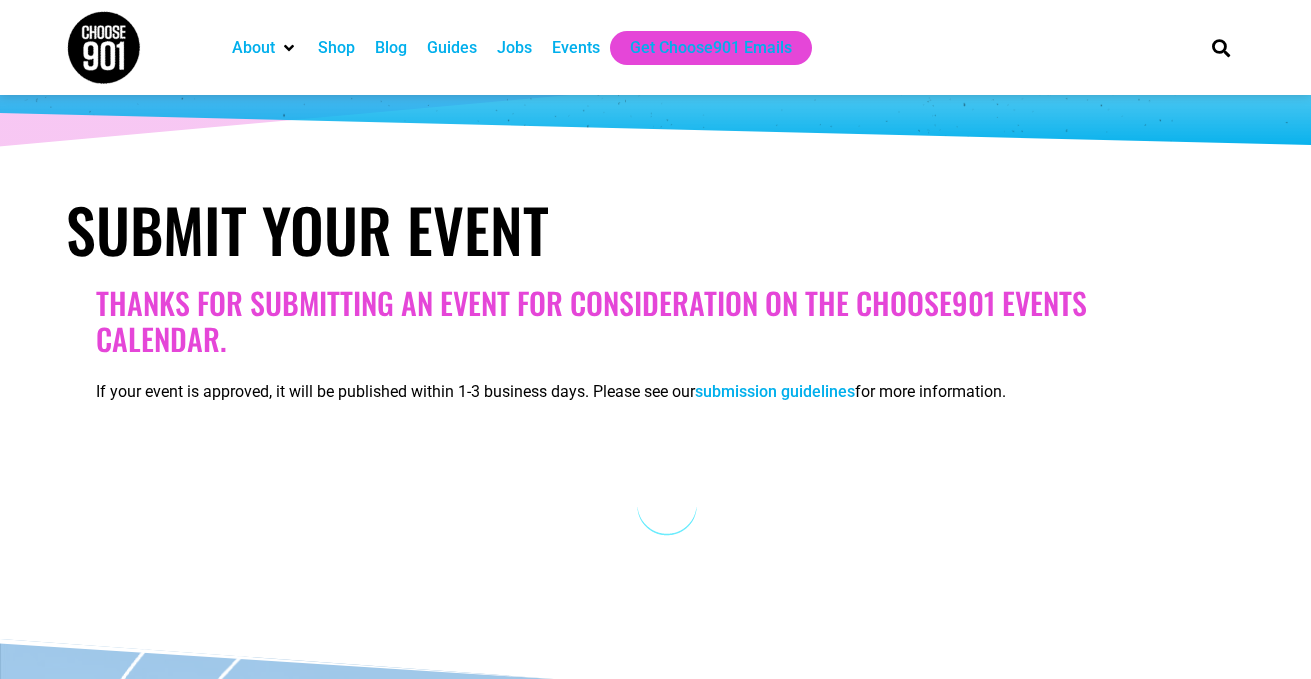 click on "submission guidelines" at bounding box center [775, 391] 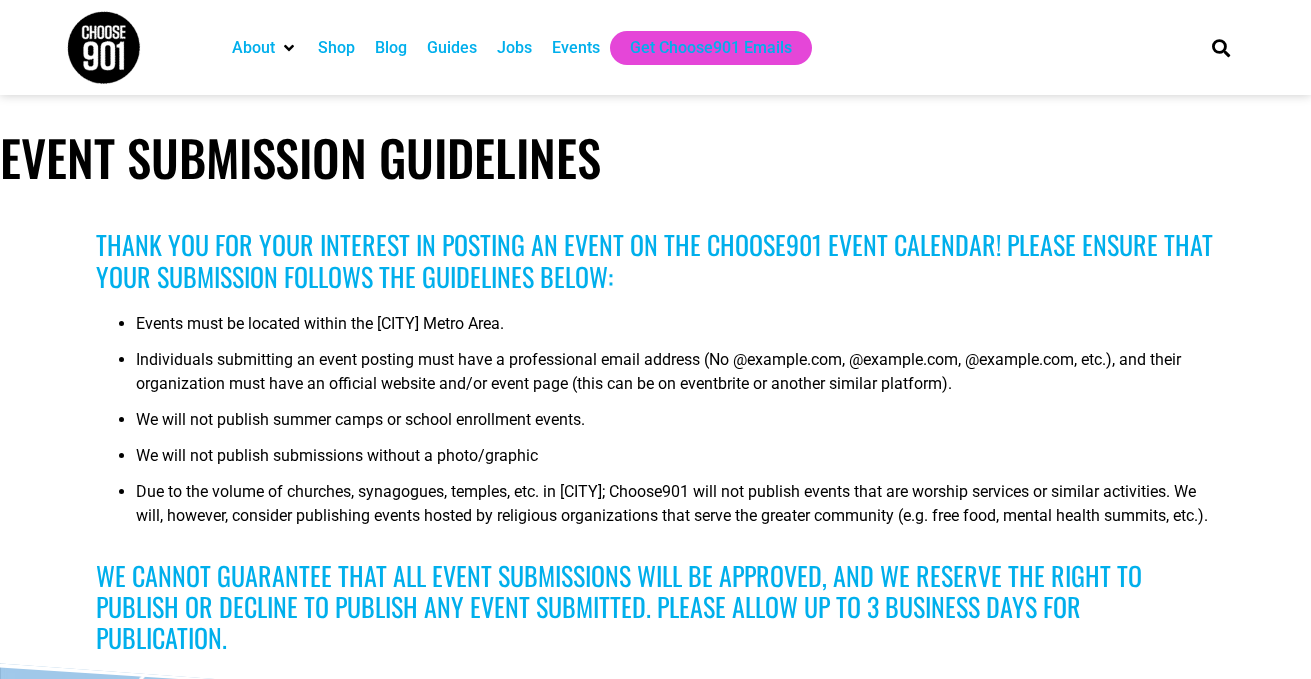 scroll, scrollTop: 0, scrollLeft: 0, axis: both 